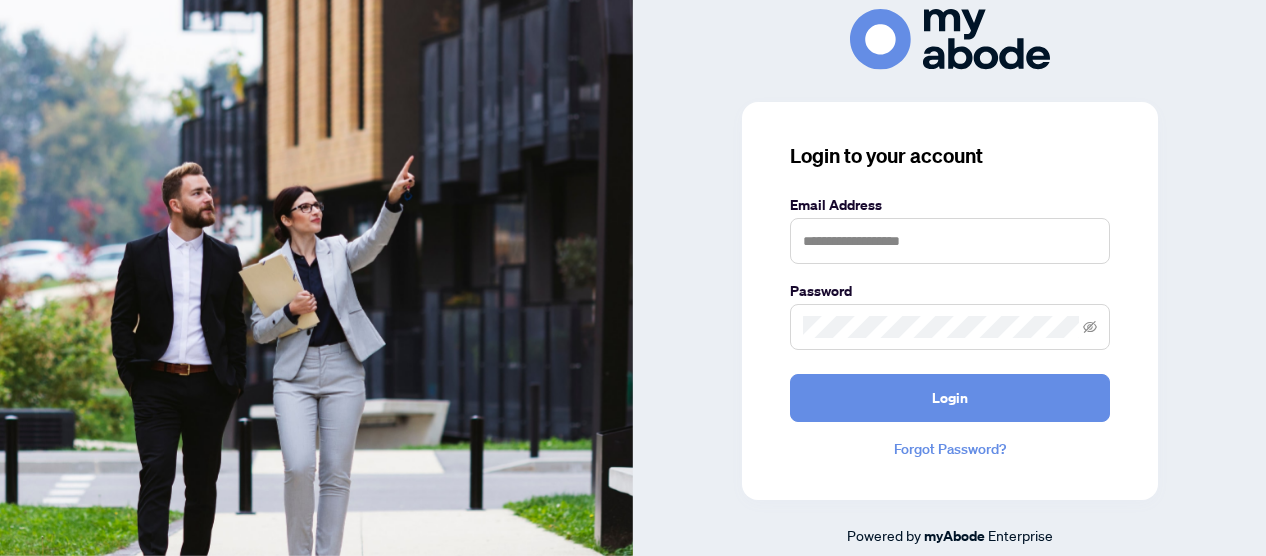 scroll, scrollTop: 0, scrollLeft: 0, axis: both 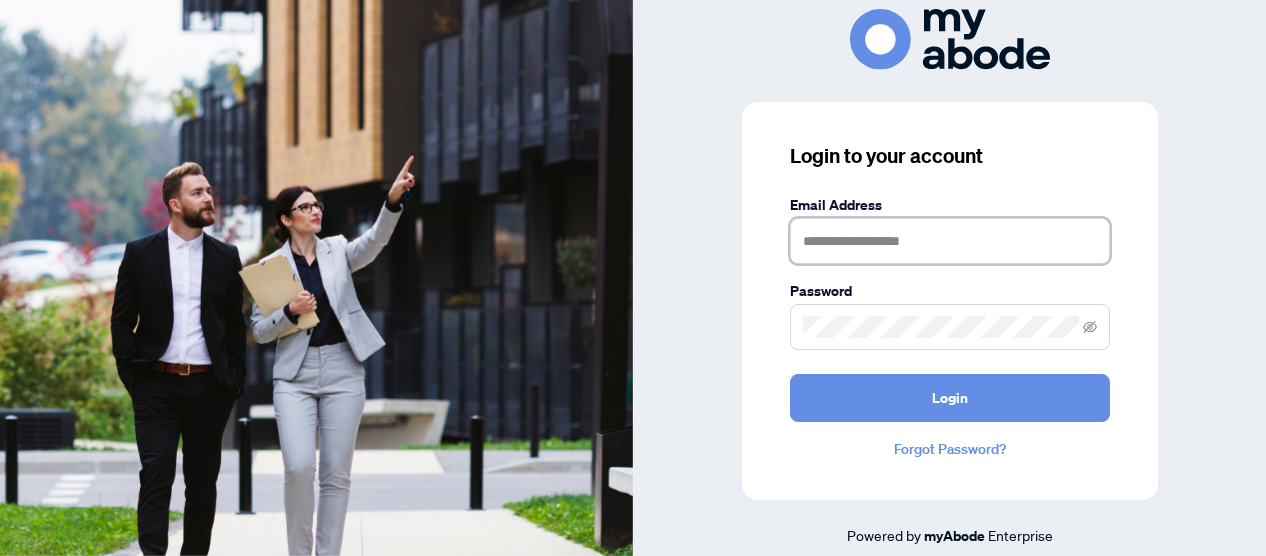 click at bounding box center (950, 241) 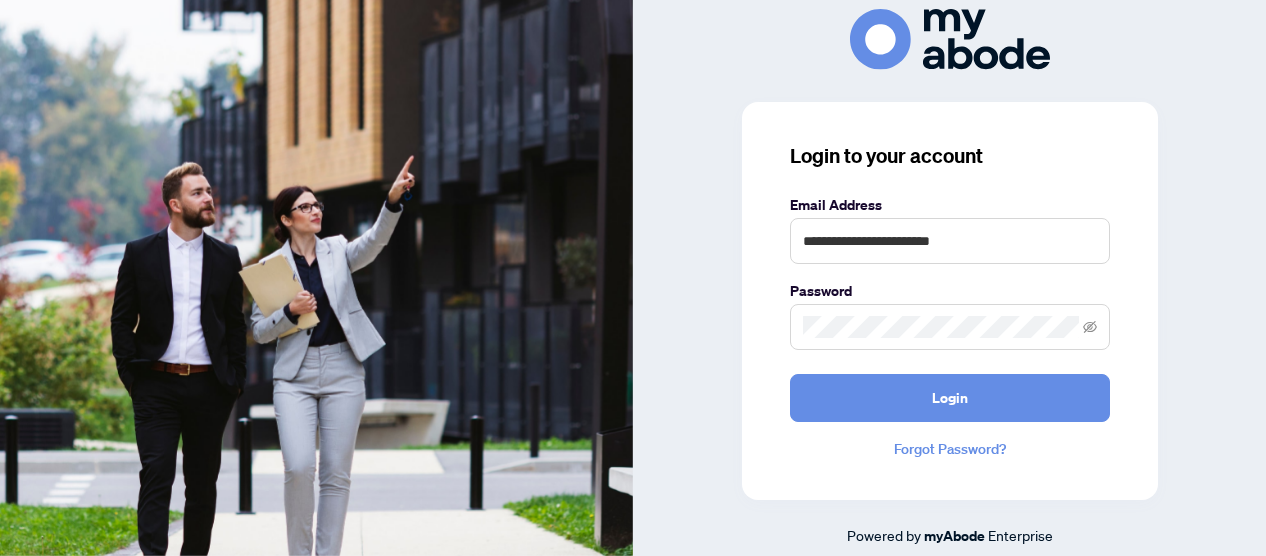 click at bounding box center (950, 327) 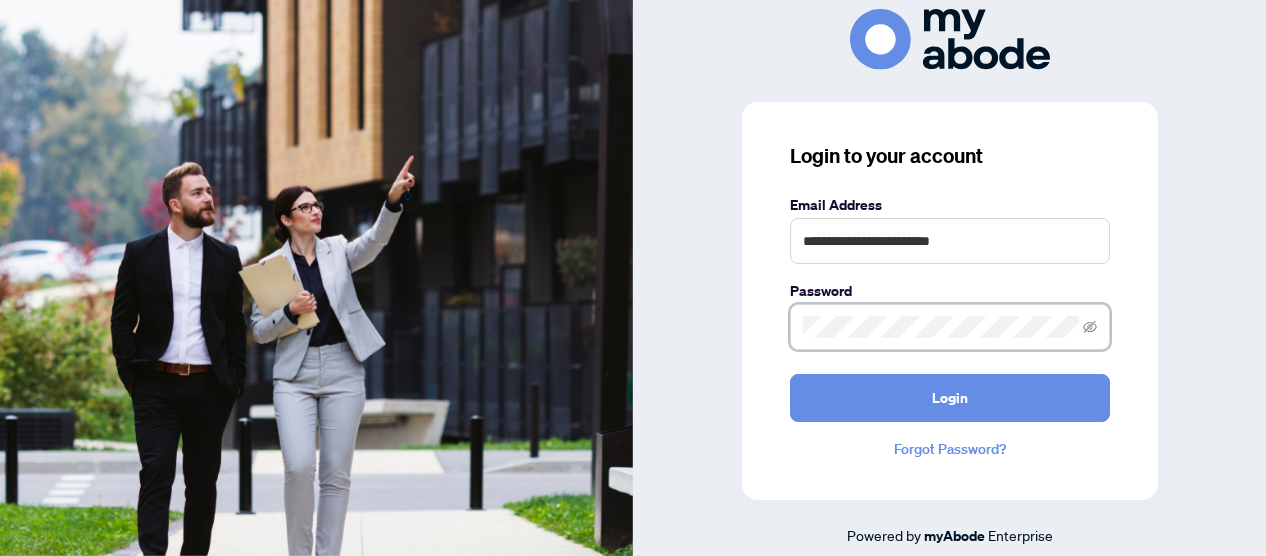 click on "Login" at bounding box center (950, 398) 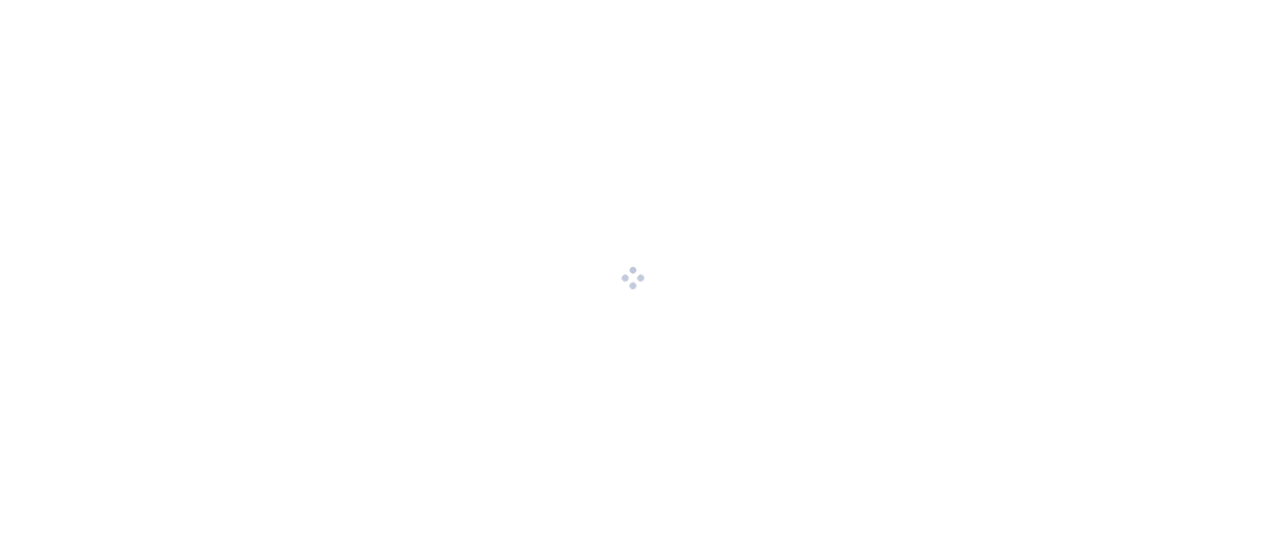 scroll, scrollTop: 0, scrollLeft: 0, axis: both 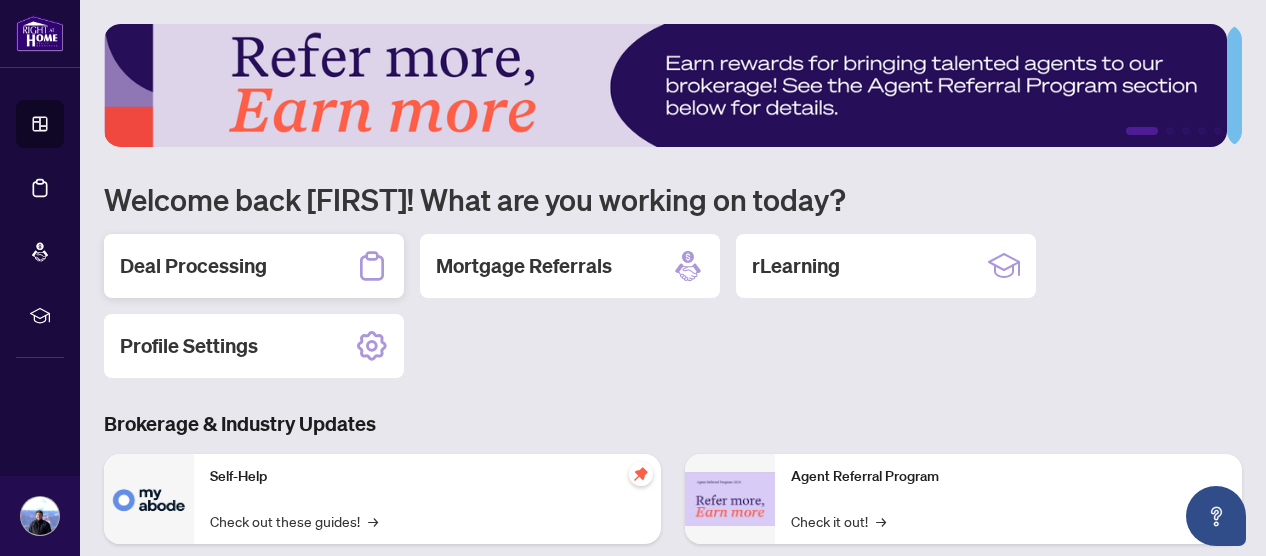click on "Deal Processing" at bounding box center (193, 266) 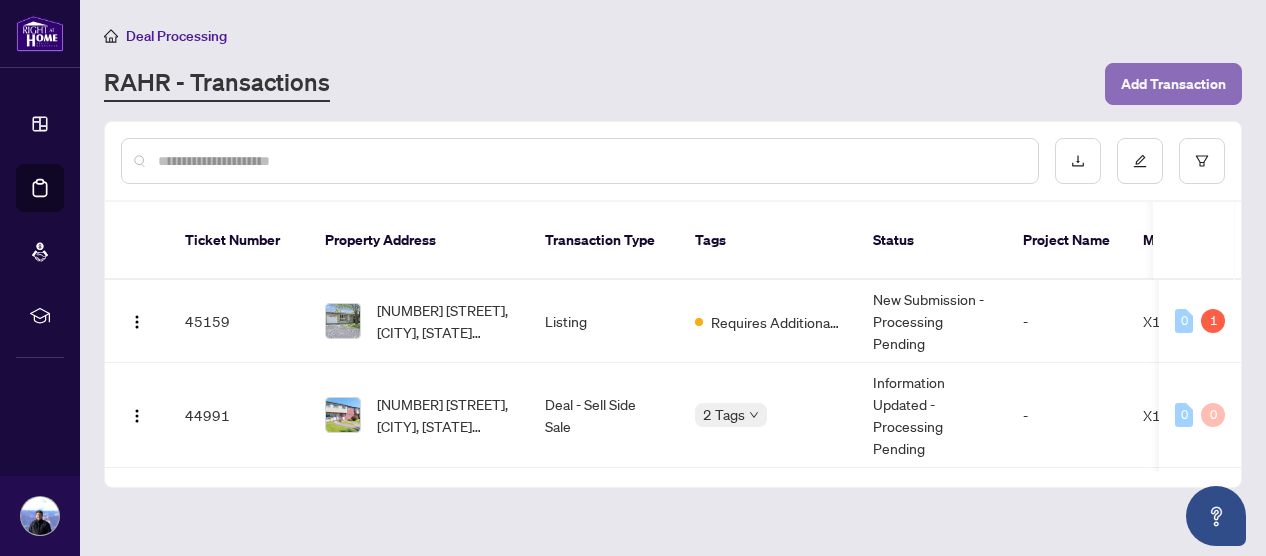 click on "Add Transaction" at bounding box center (1173, 84) 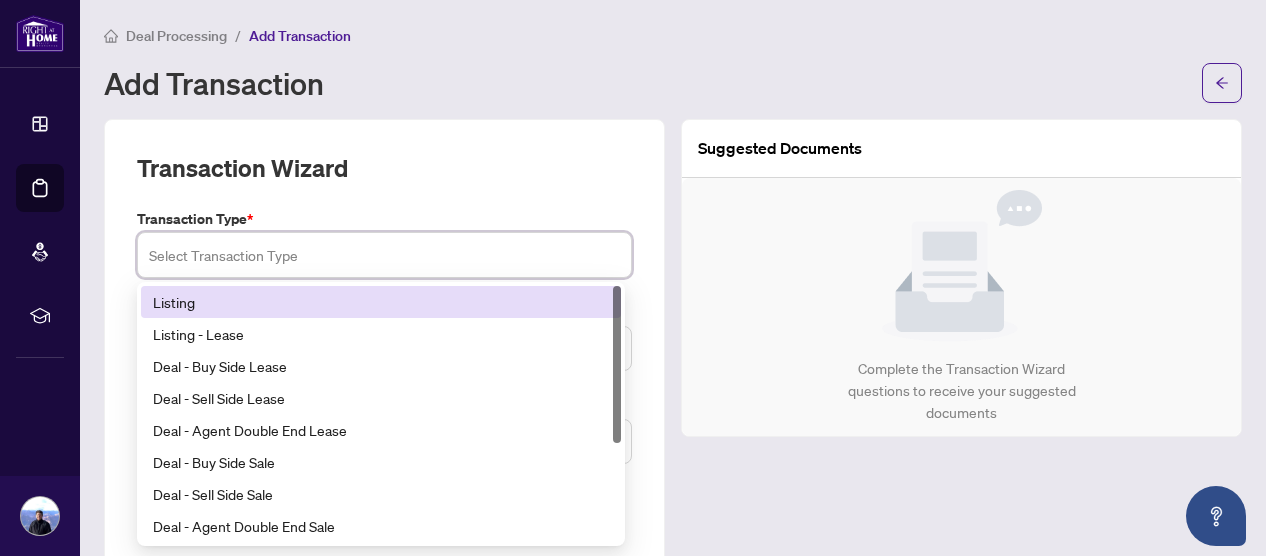 click at bounding box center [384, 255] 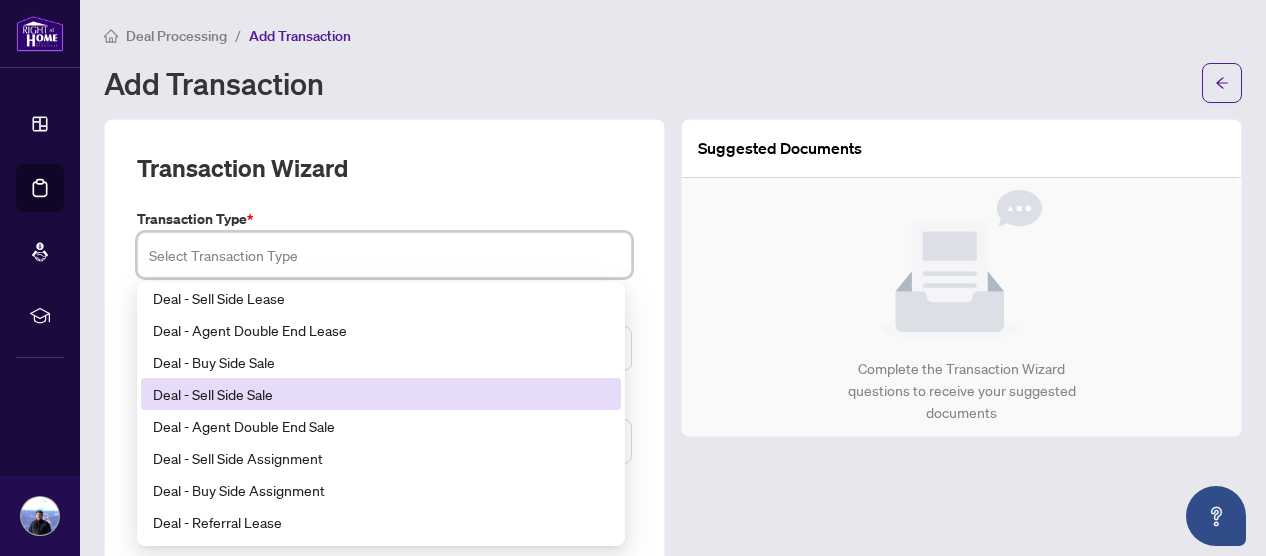 scroll, scrollTop: 160, scrollLeft: 0, axis: vertical 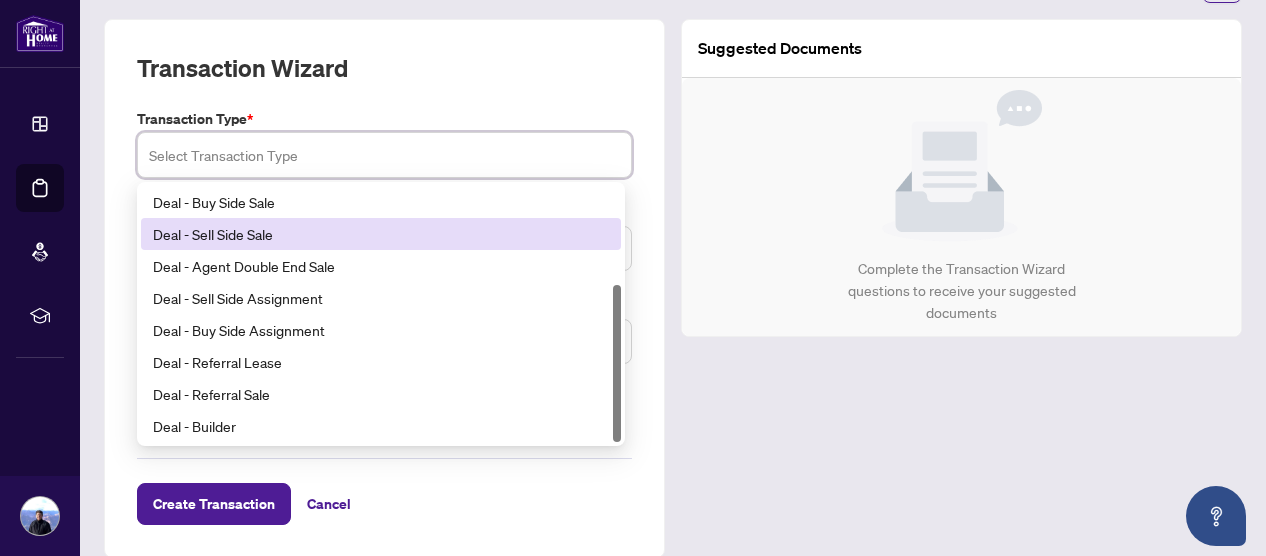 click on "Deal - Sell Side Sale" at bounding box center (381, 234) 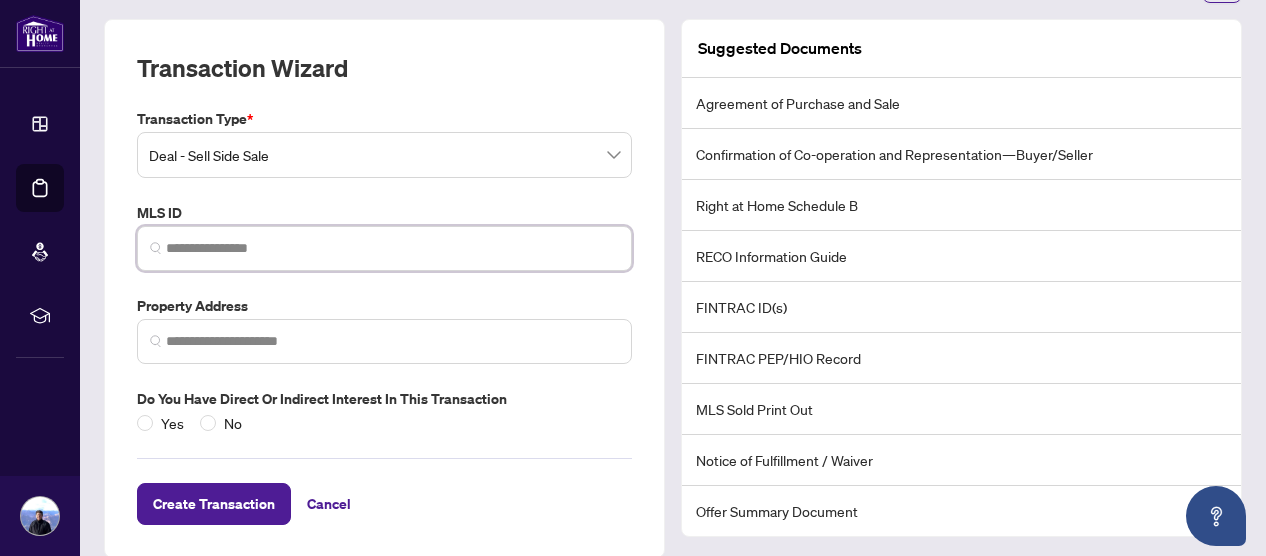 click at bounding box center [392, 248] 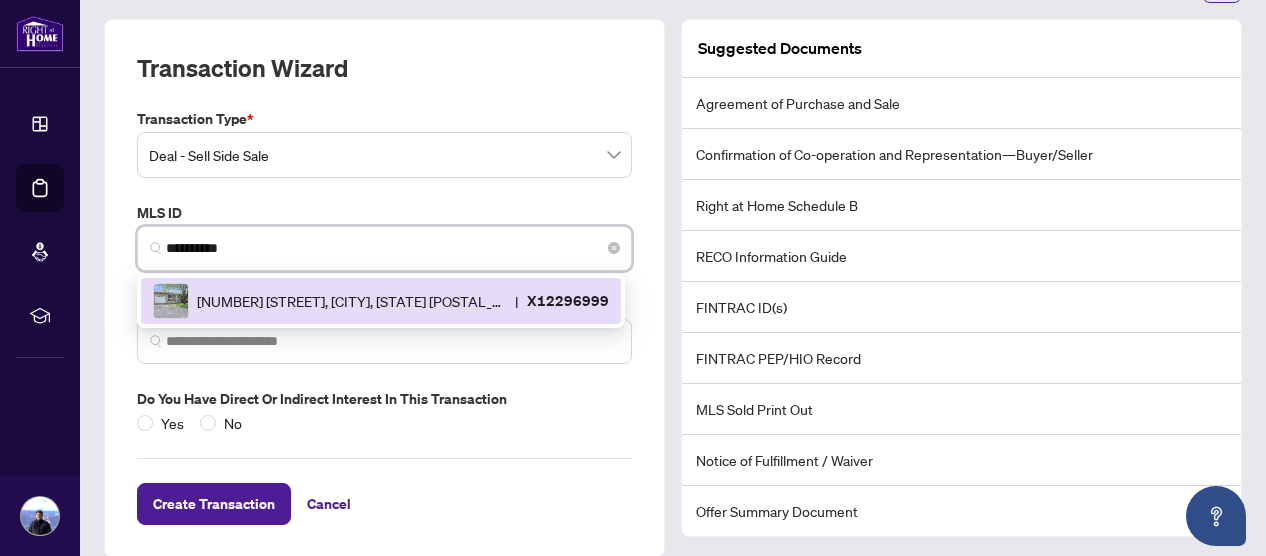 click on "[NUMBER] [STREET], [CITY], [STATE] [POSTAL_CODE], [COUNTRY]" at bounding box center (352, 301) 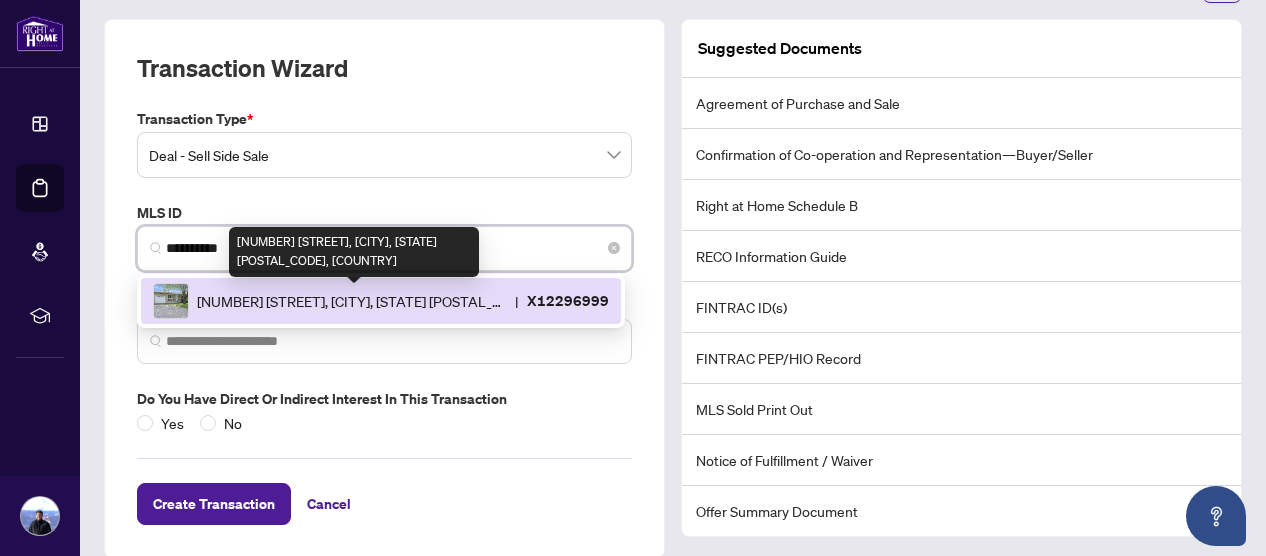 type on "*********" 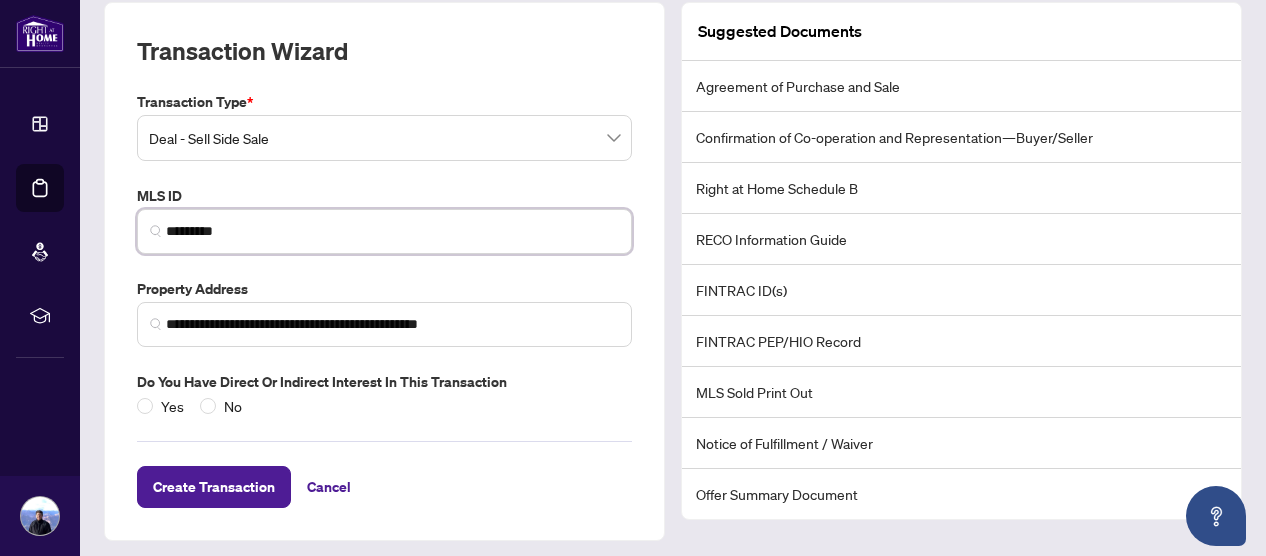 scroll, scrollTop: 122, scrollLeft: 0, axis: vertical 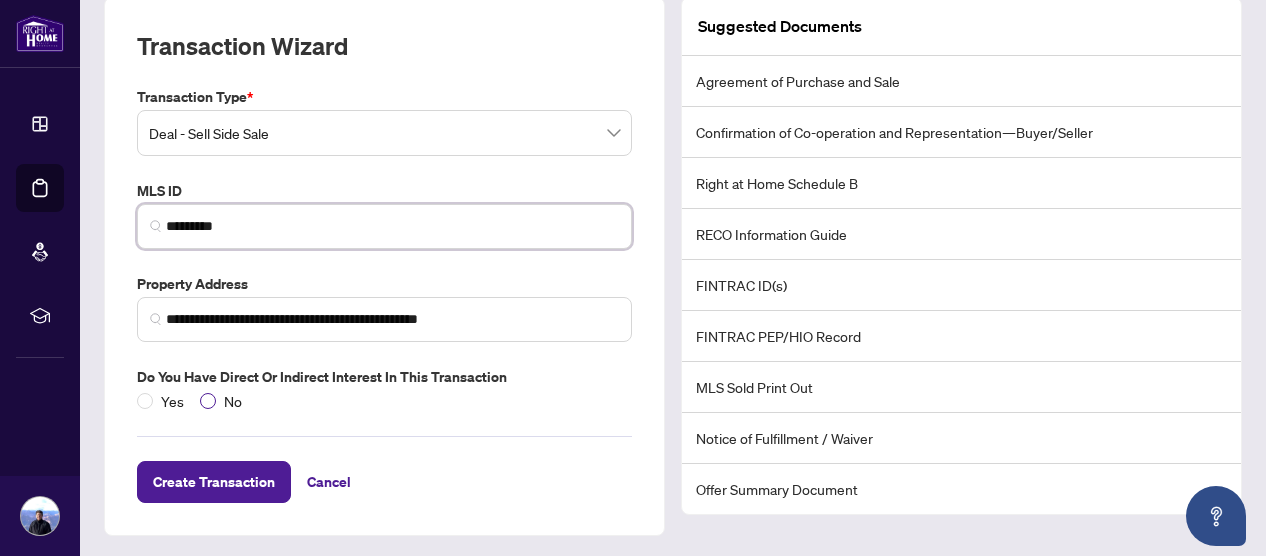 type on "*********" 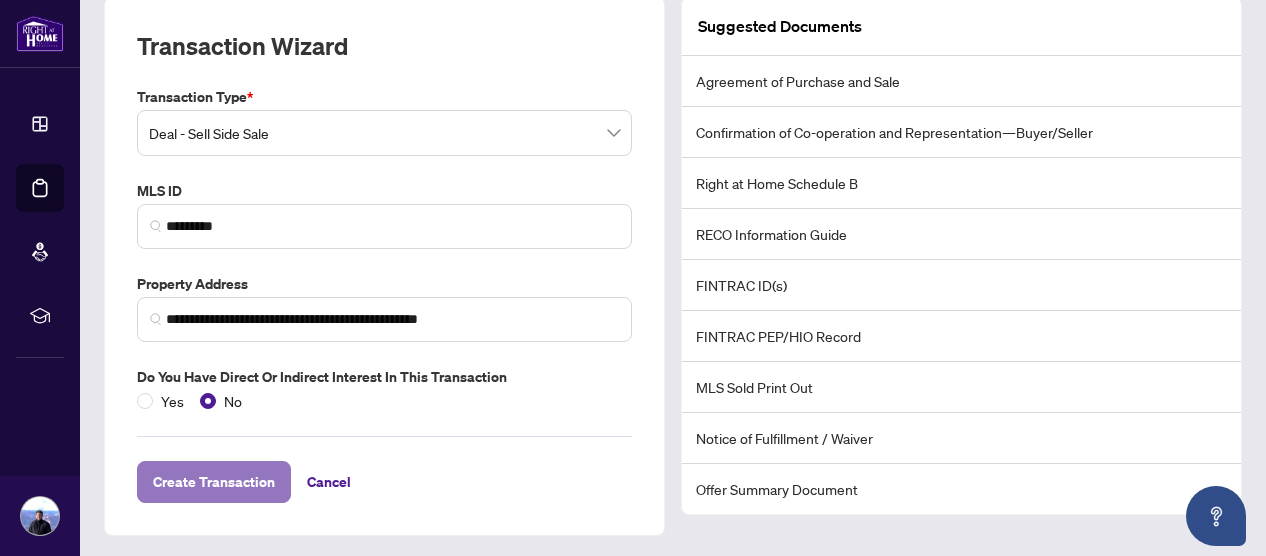 click on "Create Transaction" at bounding box center (214, 482) 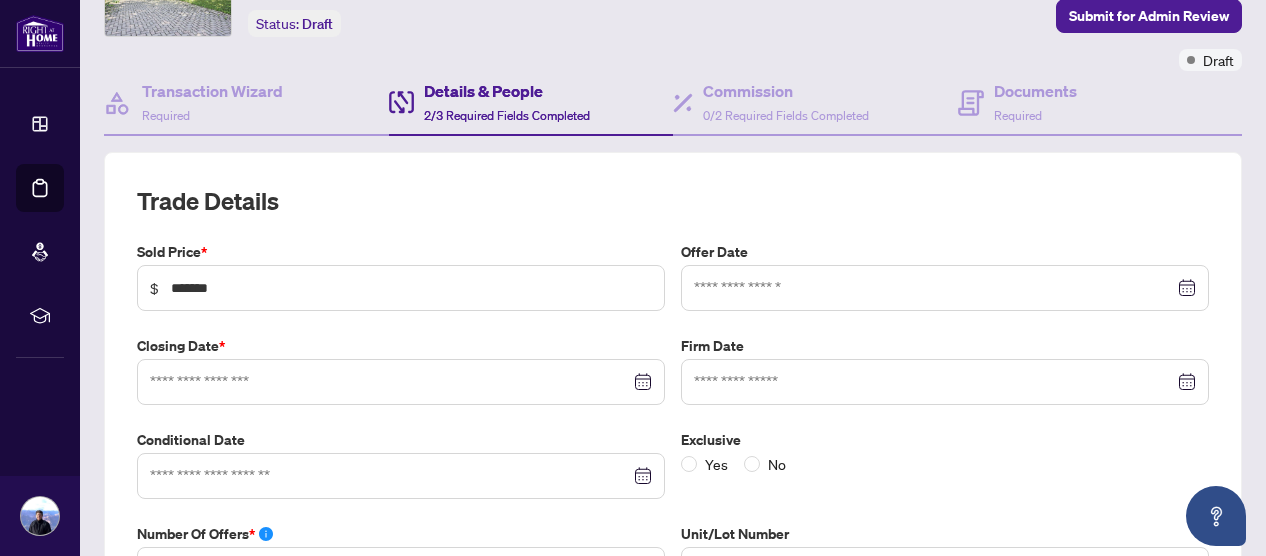 type on "**********" 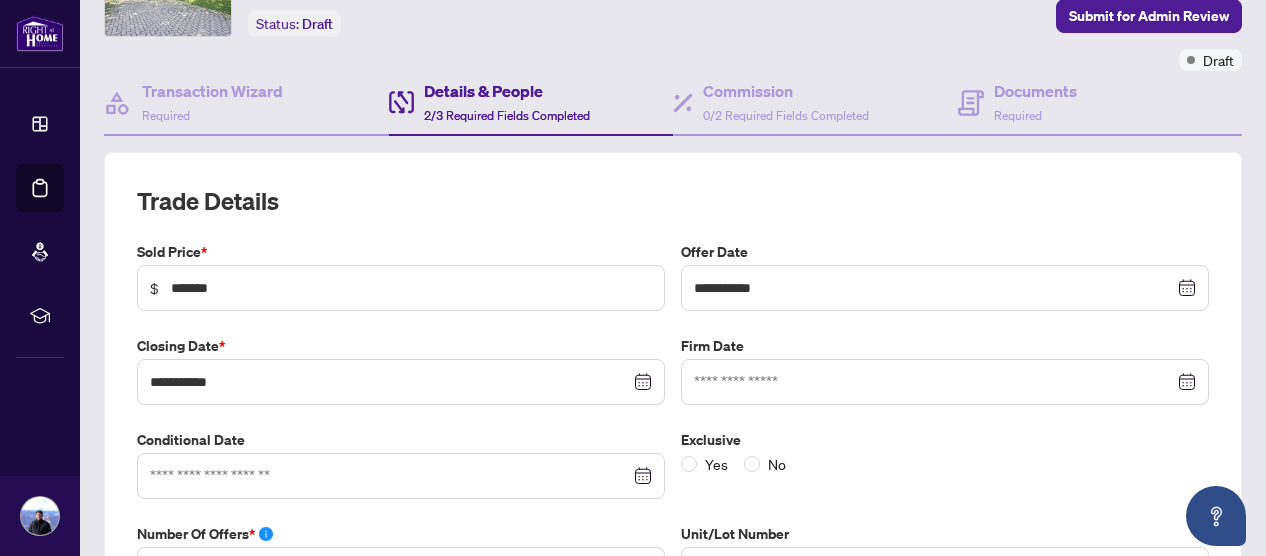 type on "**********" 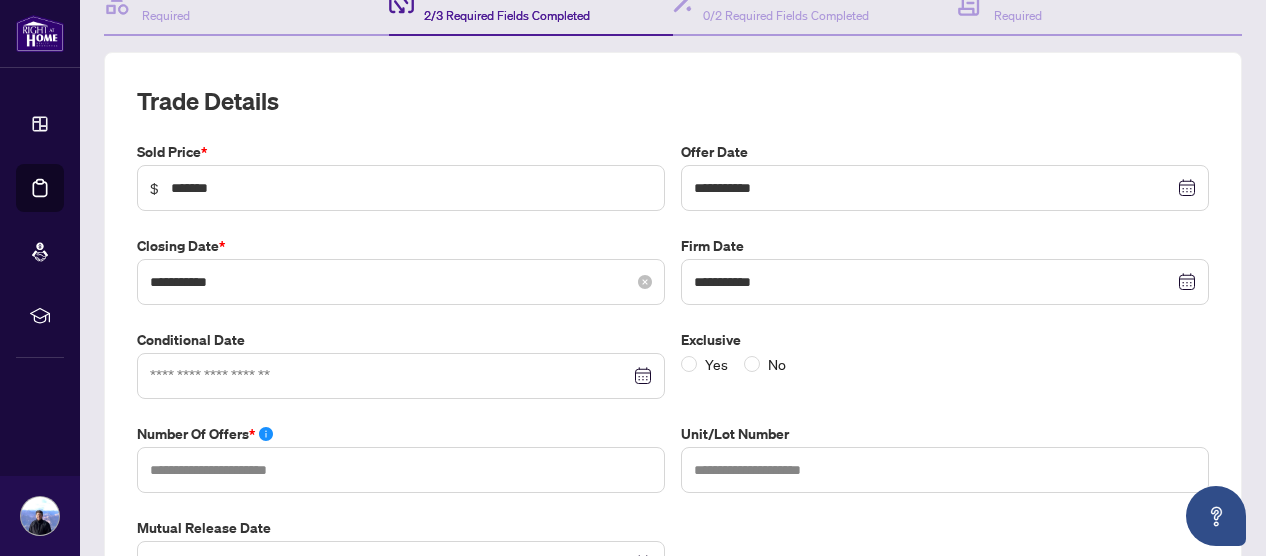 scroll, scrollTop: 322, scrollLeft: 0, axis: vertical 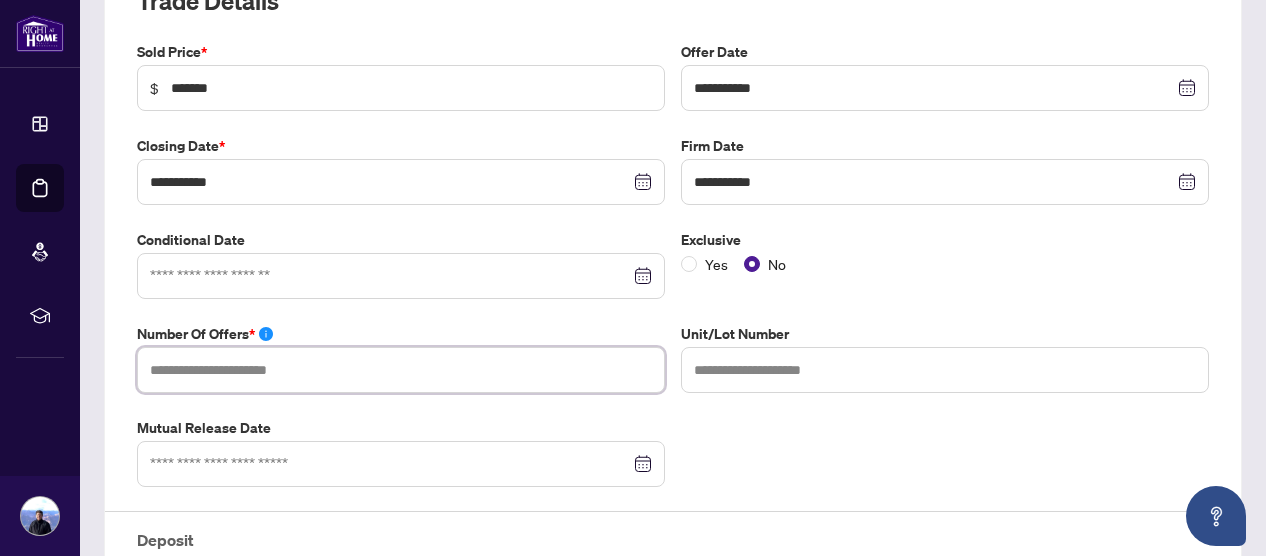 click at bounding box center [401, 370] 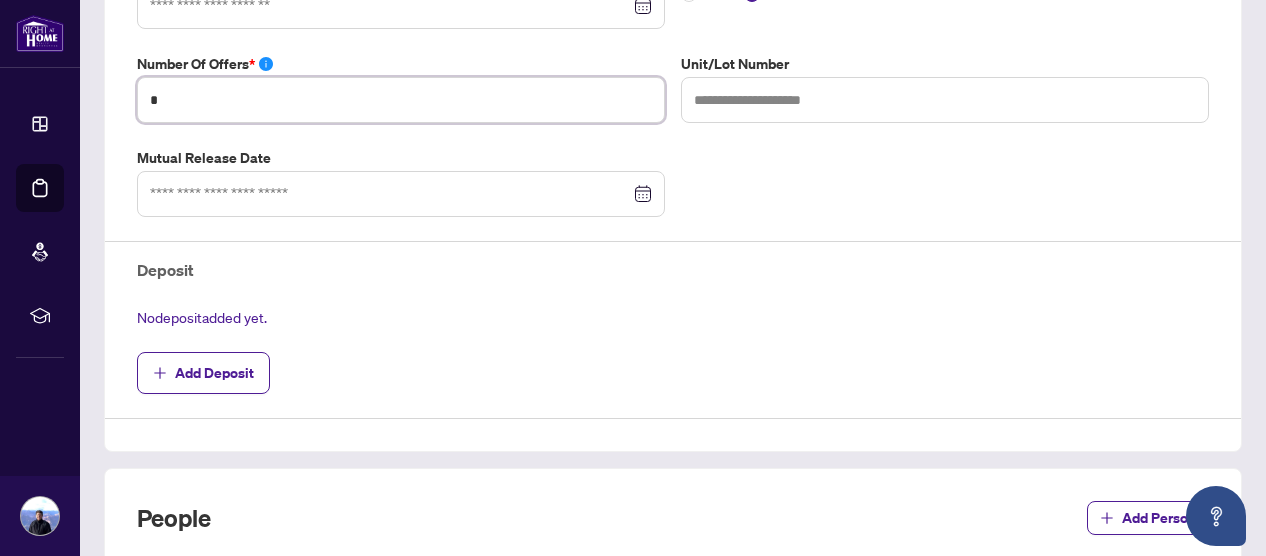 scroll, scrollTop: 622, scrollLeft: 0, axis: vertical 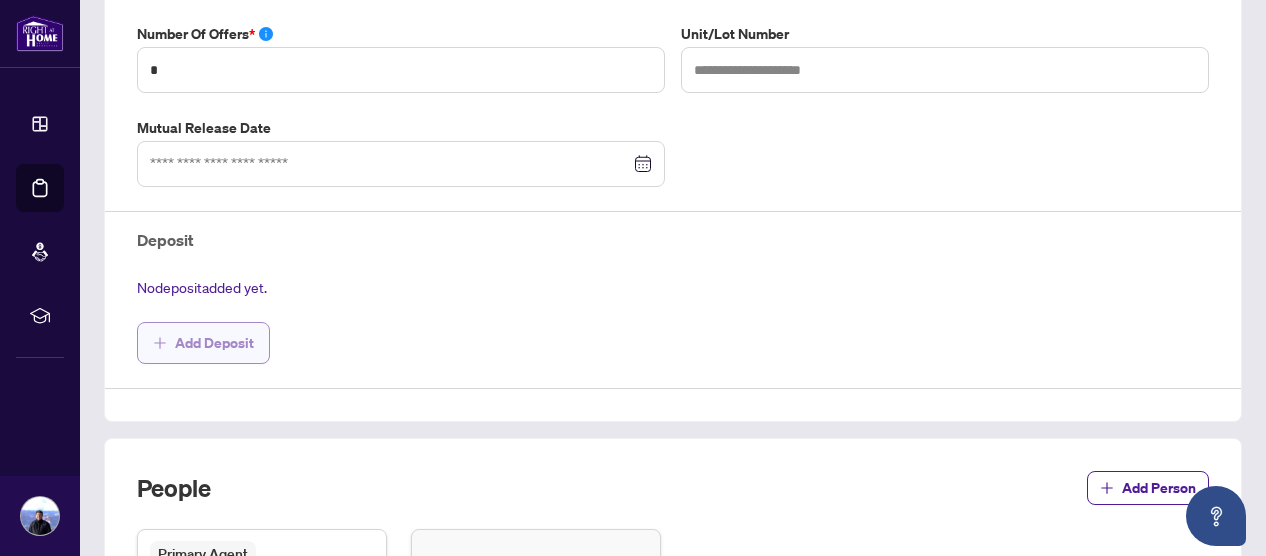 click on "Add Deposit" at bounding box center [214, 343] 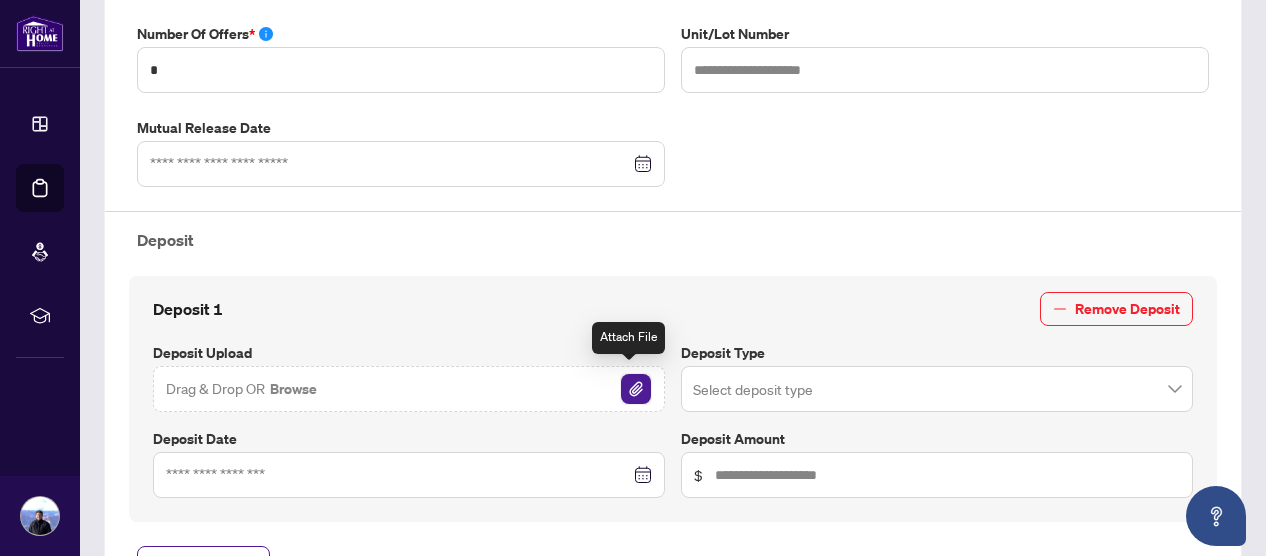 click at bounding box center (636, 389) 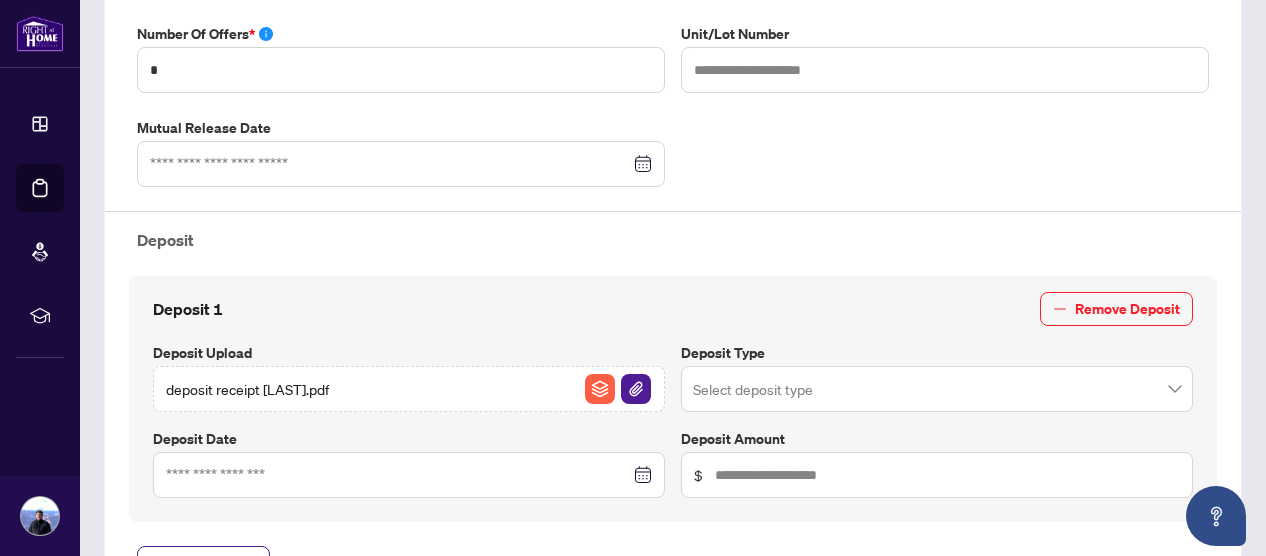 scroll, scrollTop: 722, scrollLeft: 0, axis: vertical 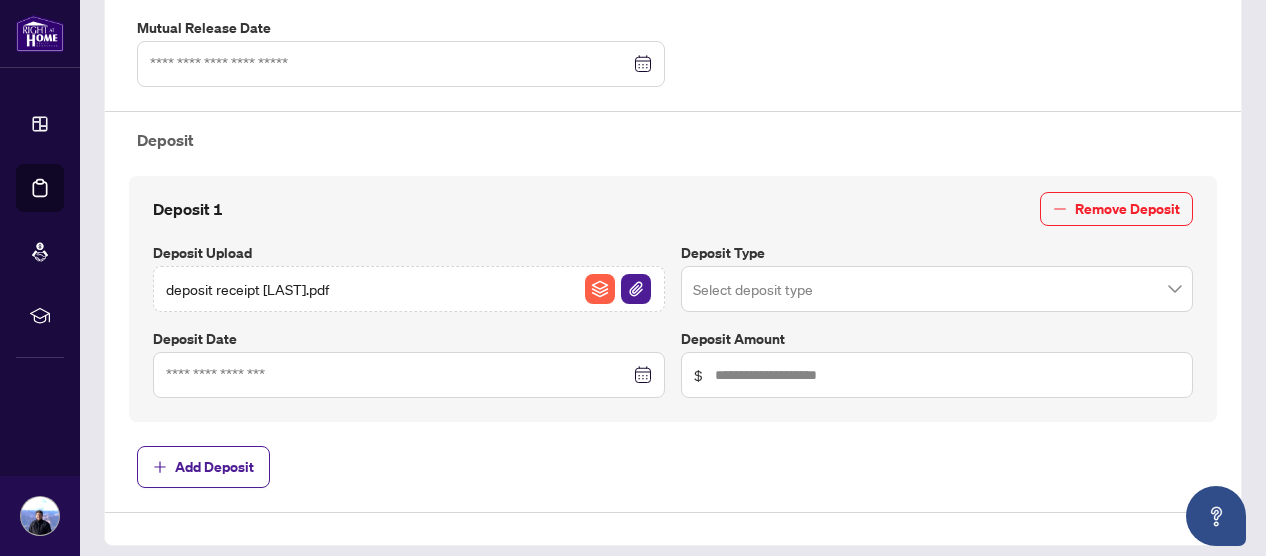 click at bounding box center [409, 375] 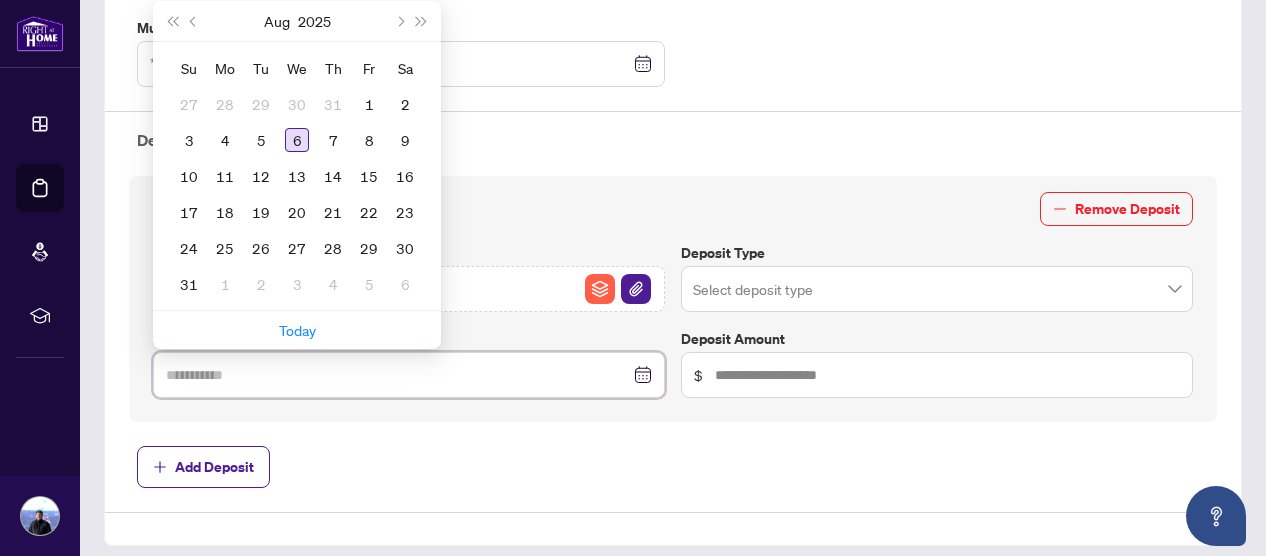 type on "**********" 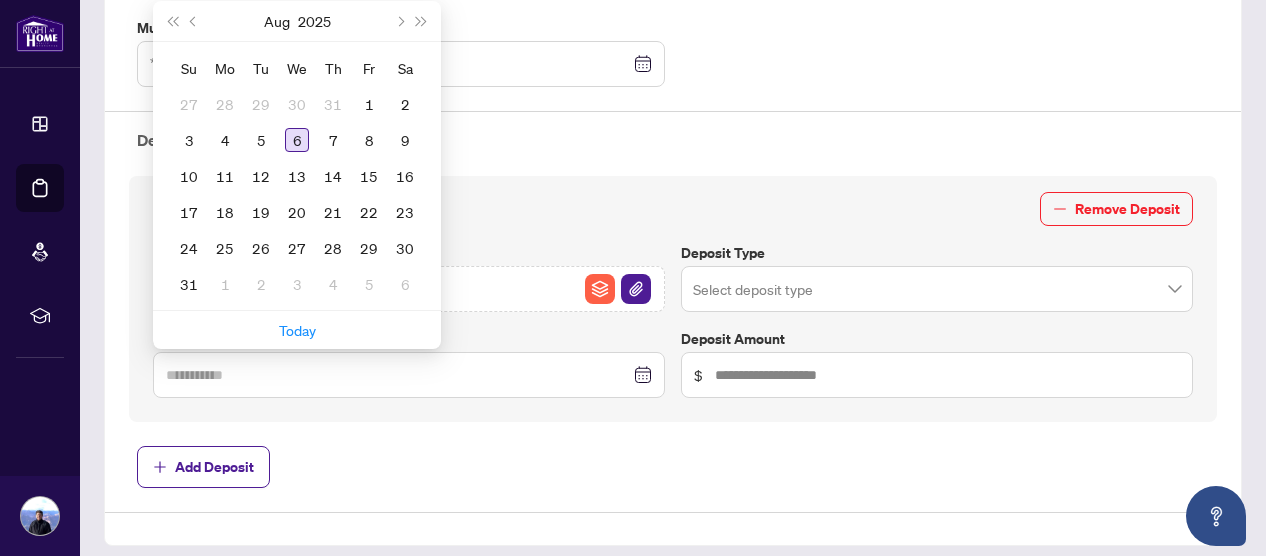 click on "6" at bounding box center [297, 140] 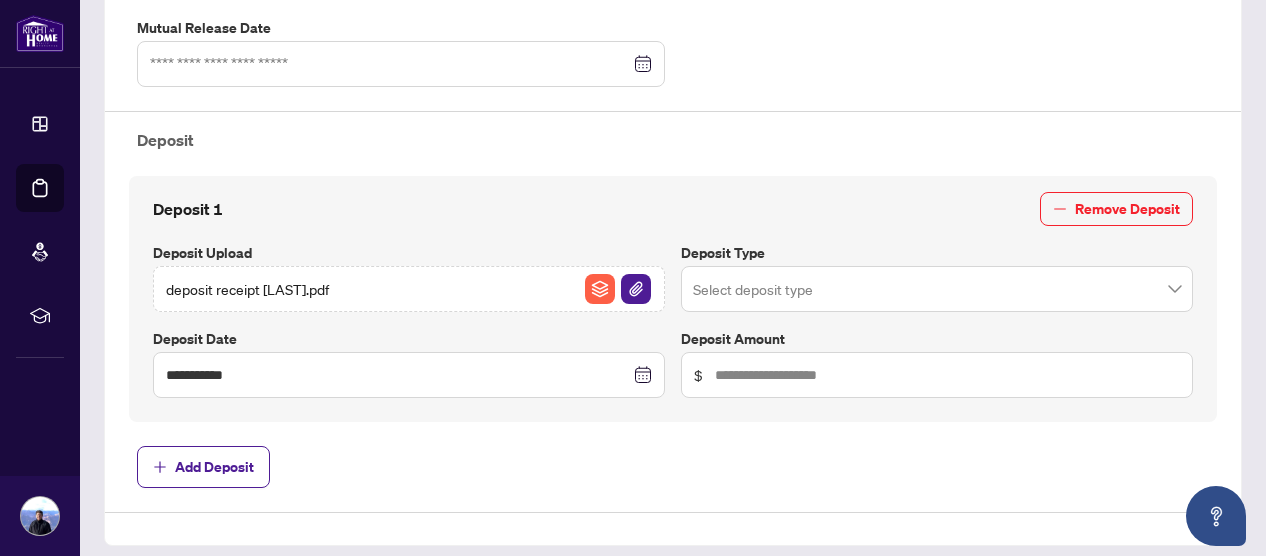 click at bounding box center [937, 289] 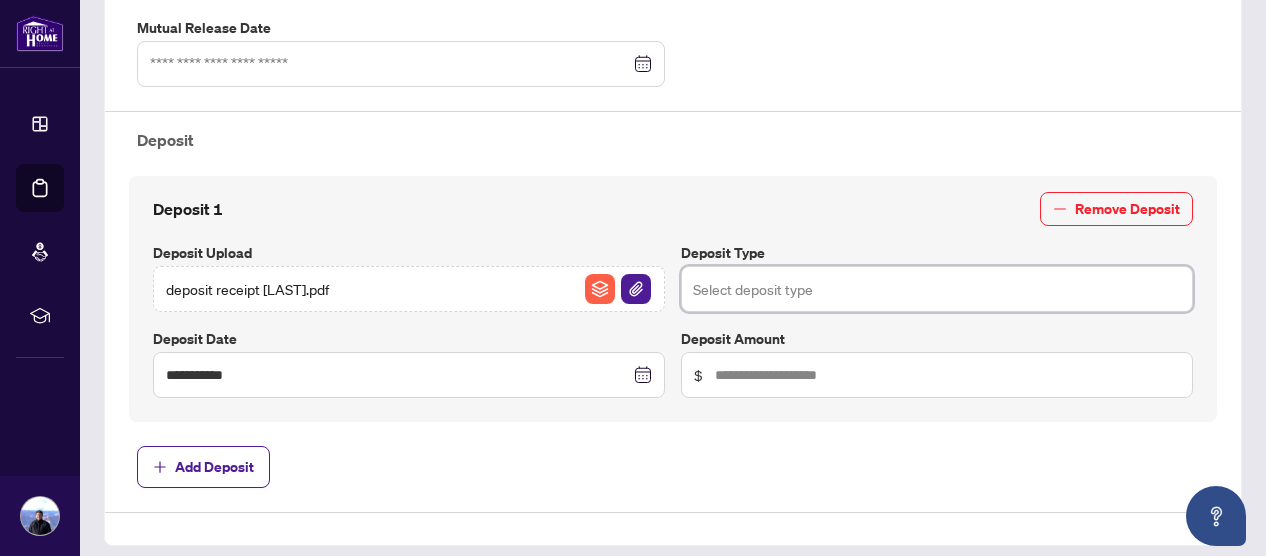 click at bounding box center [937, 289] 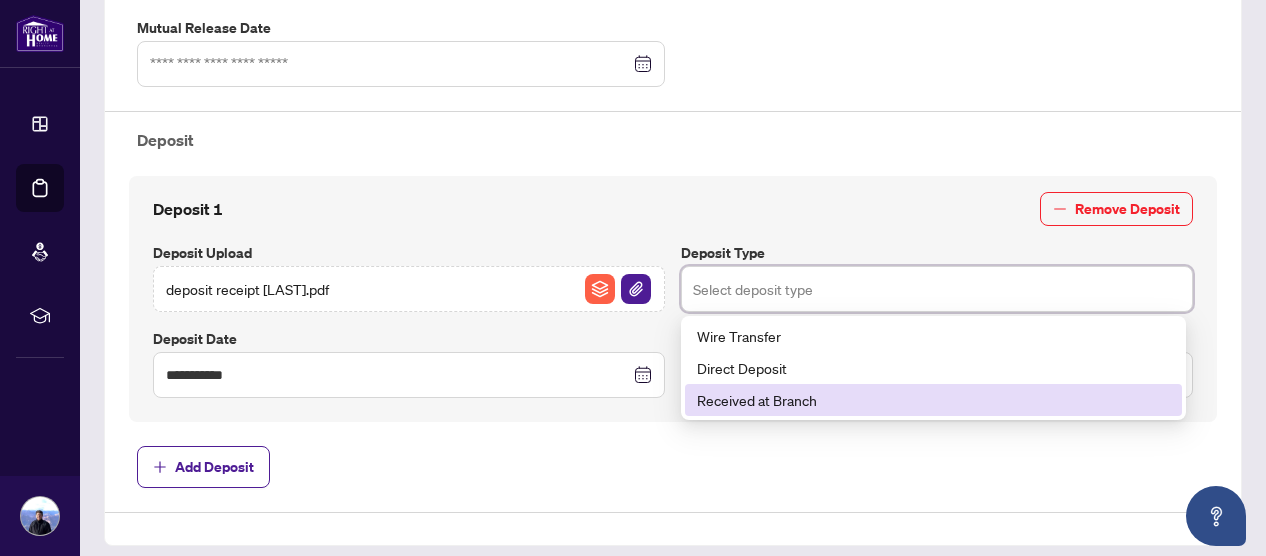 click on "Received at Branch" at bounding box center [933, 400] 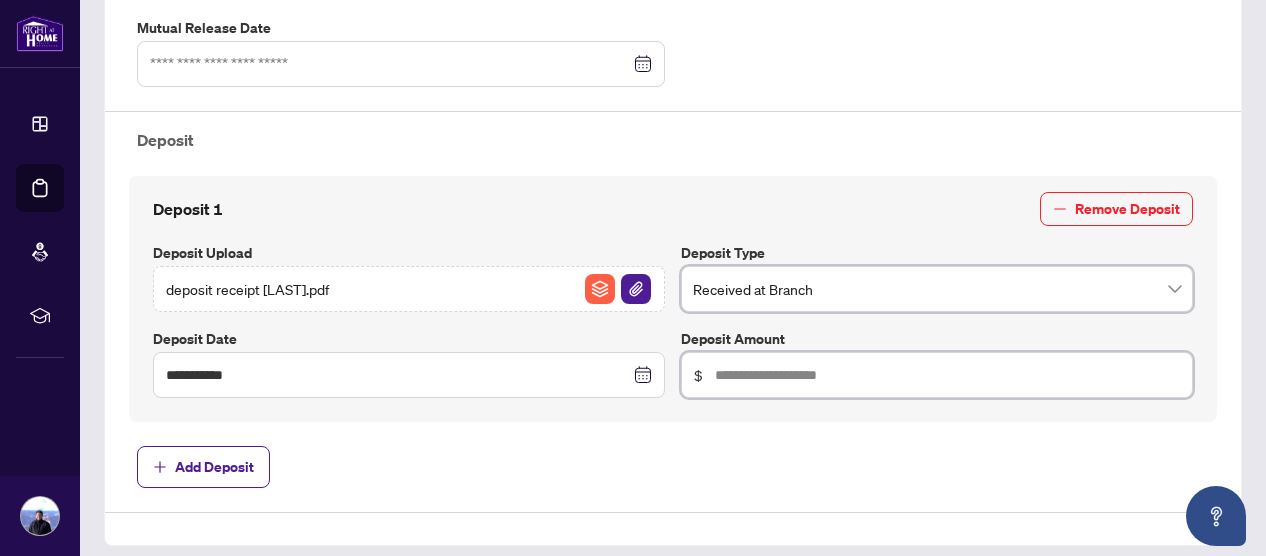 click at bounding box center (947, 375) 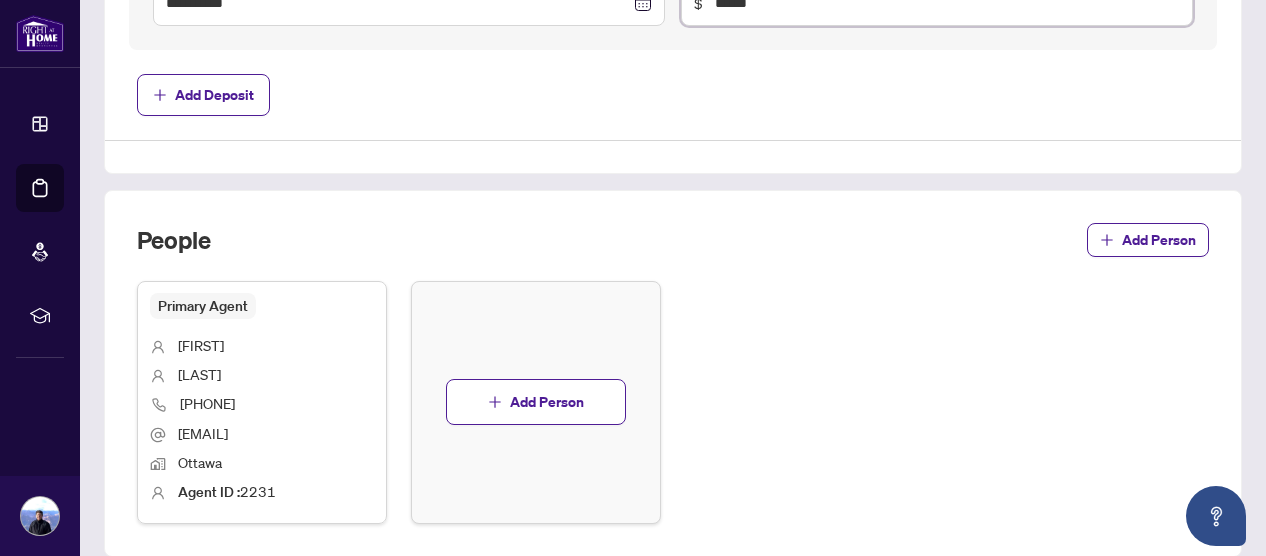 scroll, scrollTop: 1122, scrollLeft: 0, axis: vertical 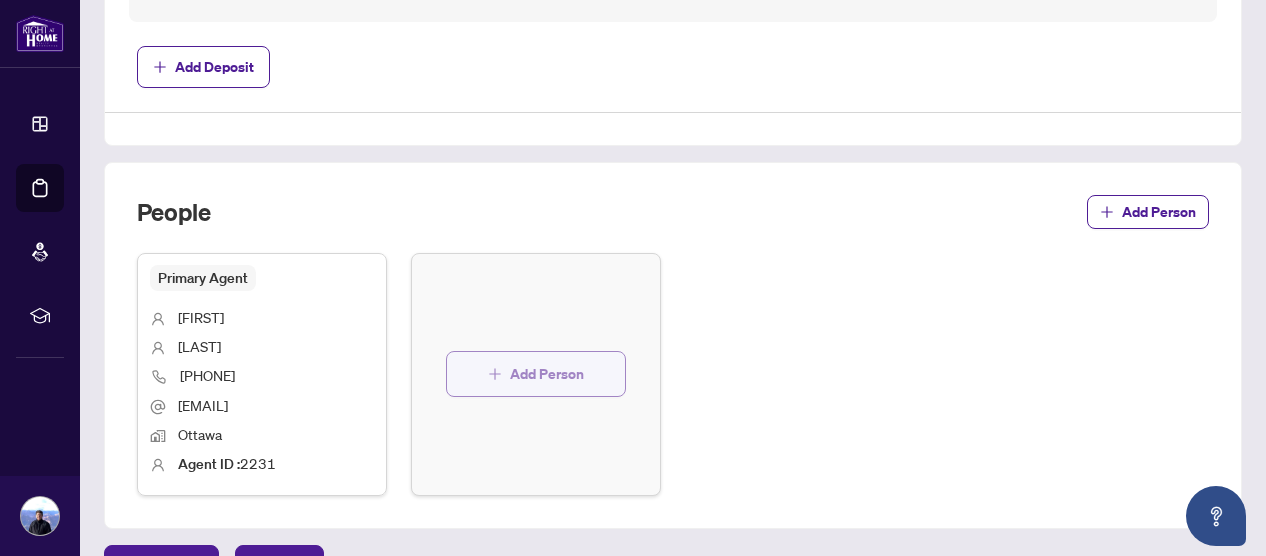 type on "******" 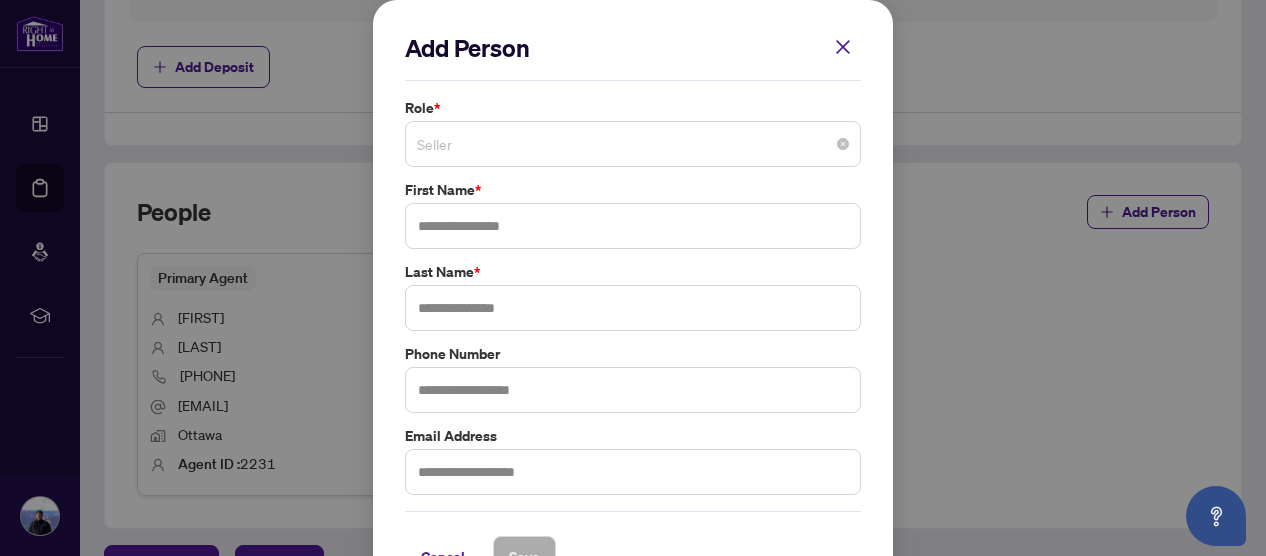 click on "Seller" at bounding box center [633, 144] 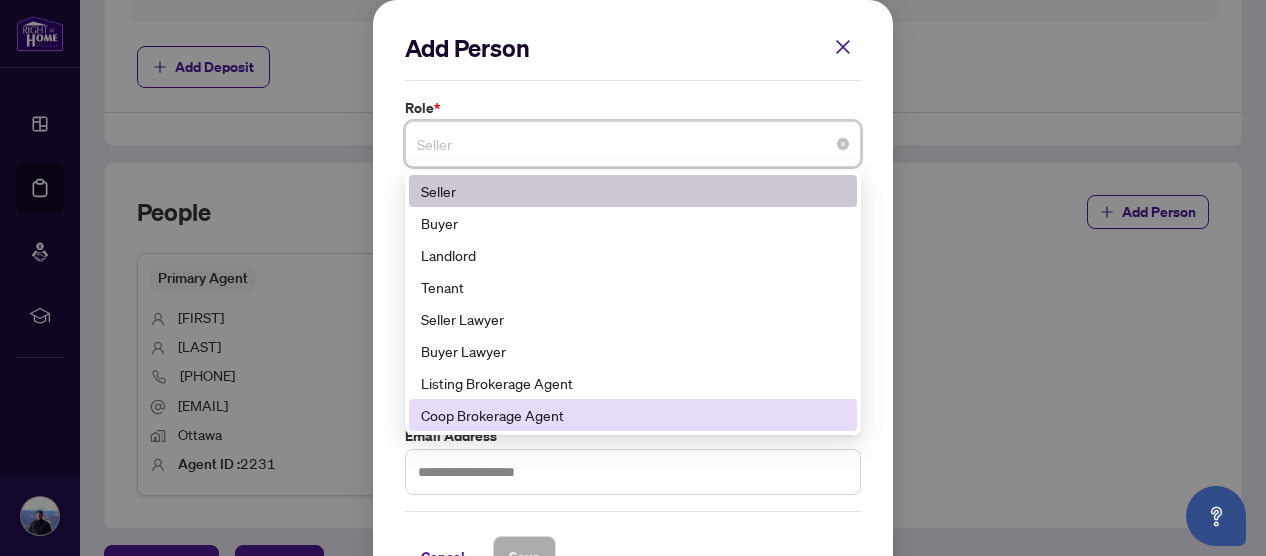 click on "Coop Brokerage Agent" at bounding box center [633, 415] 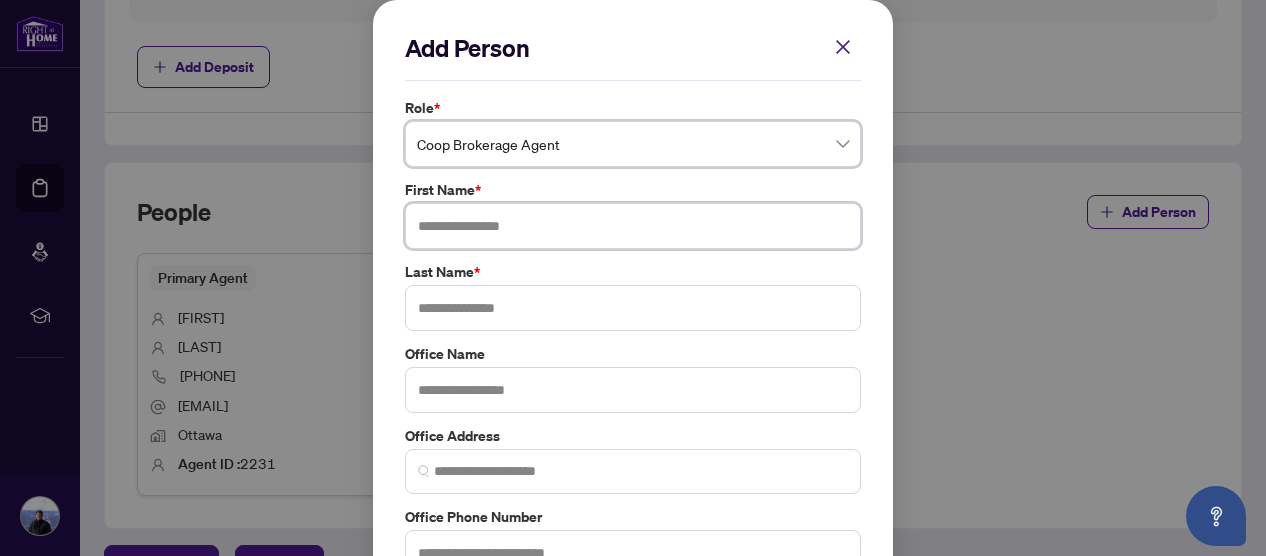 click at bounding box center [633, 226] 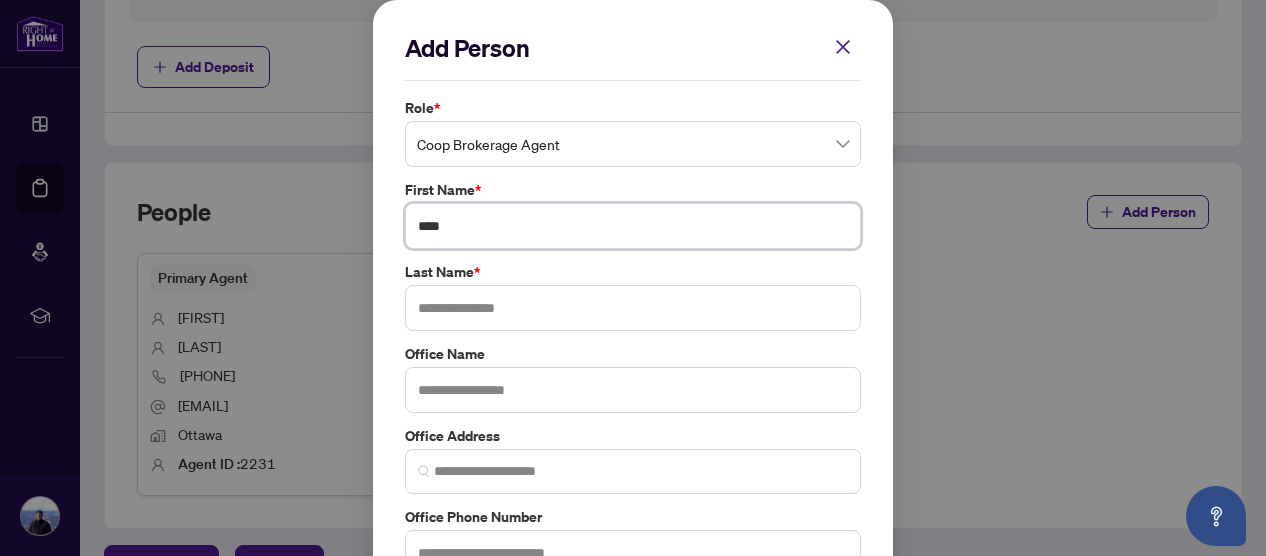 type on "****" 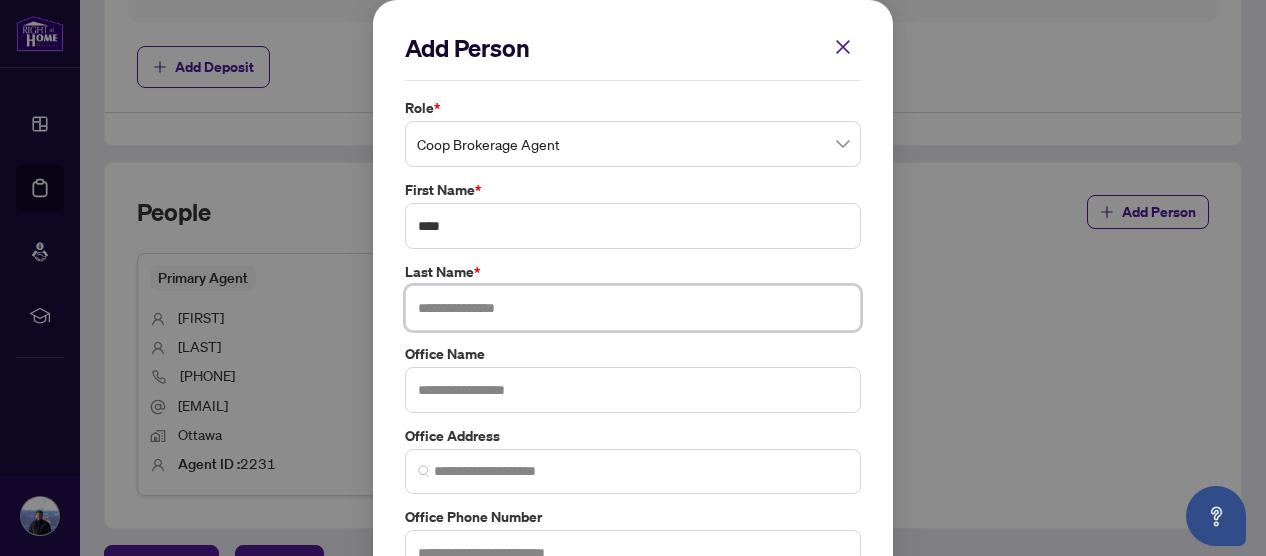 click at bounding box center (633, 308) 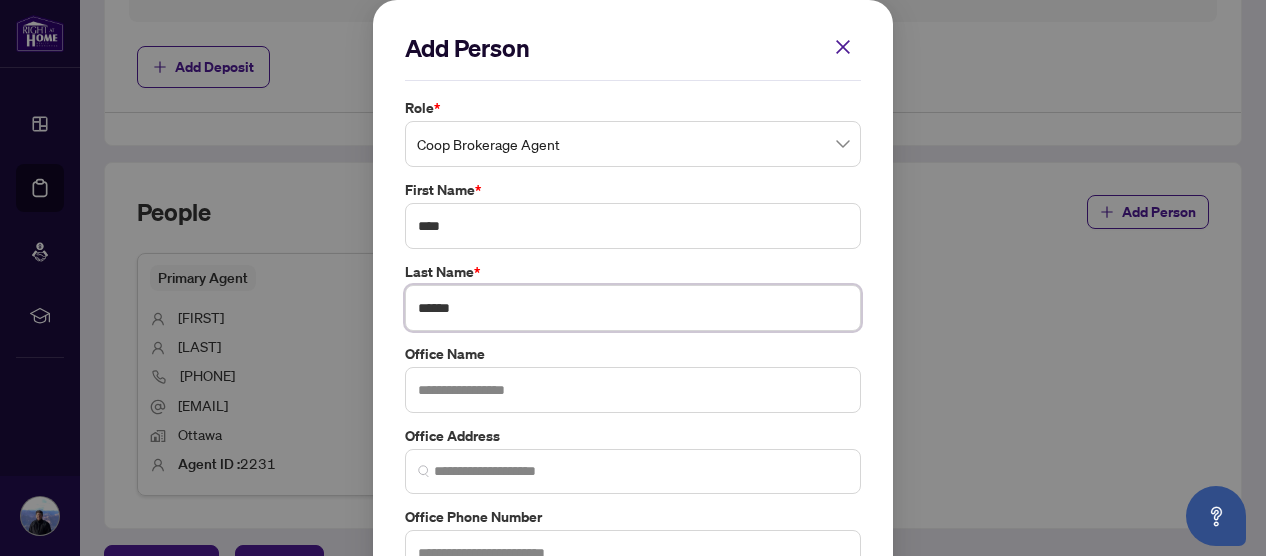 type on "******" 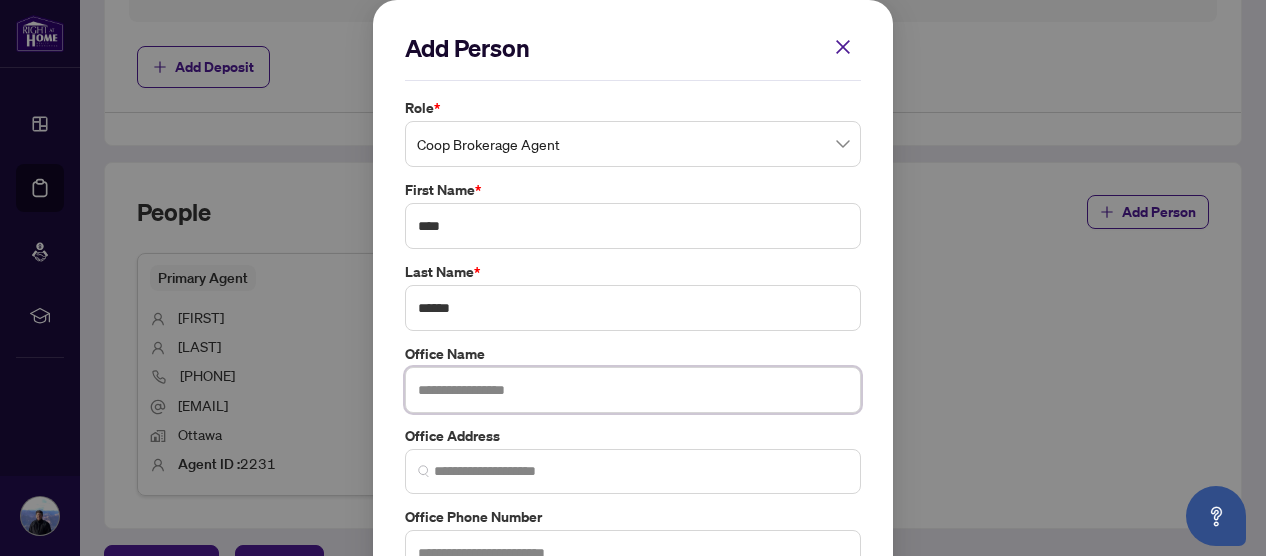 click at bounding box center (633, 390) 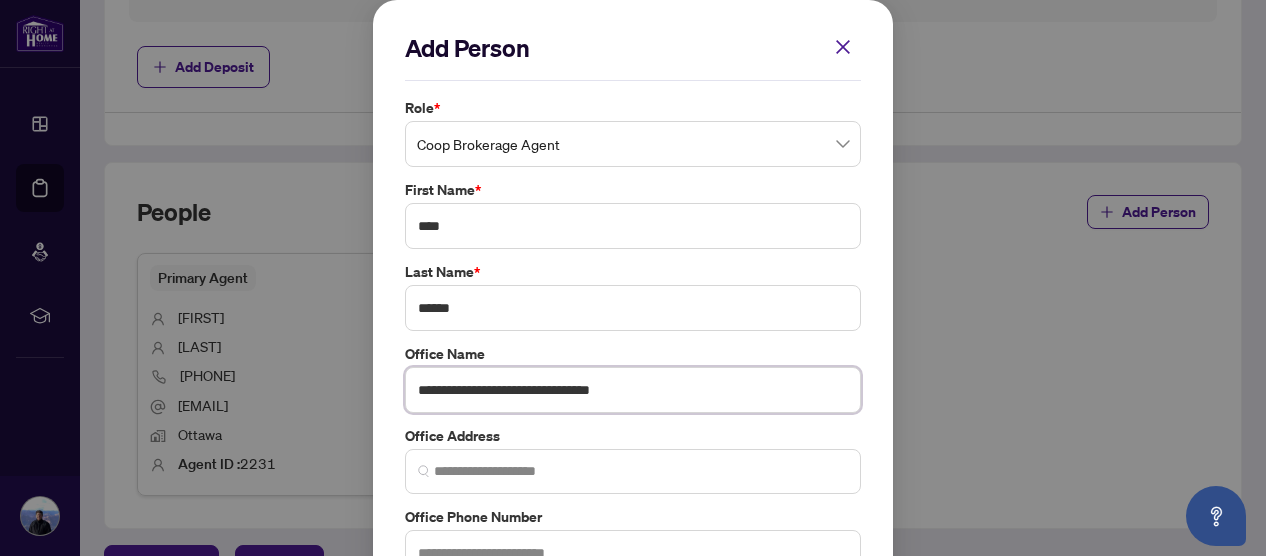 type on "**********" 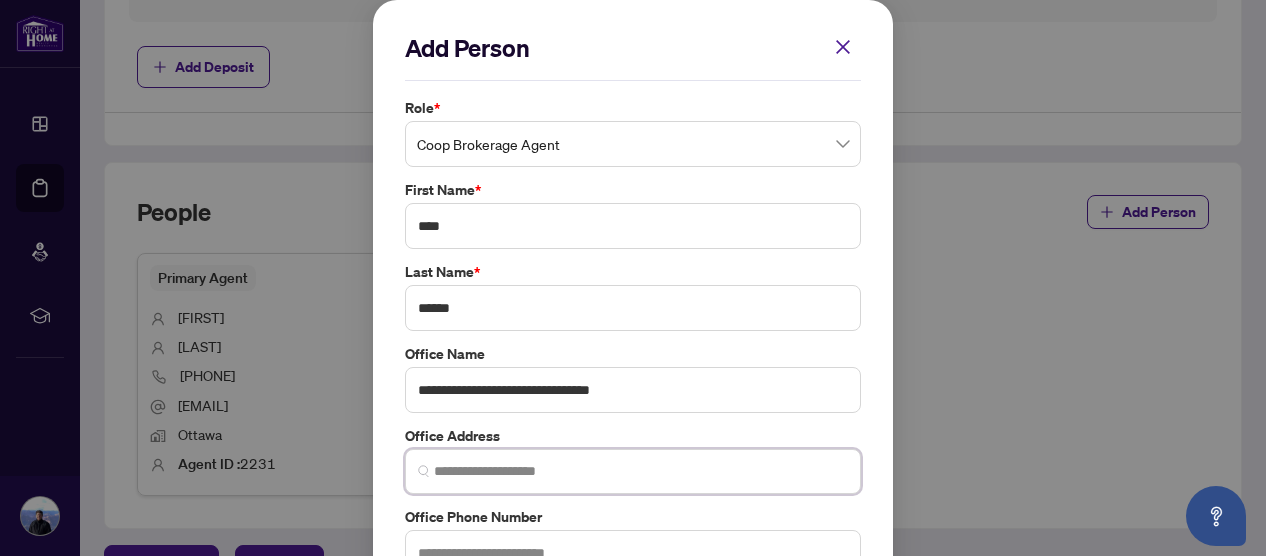 click at bounding box center [641, 471] 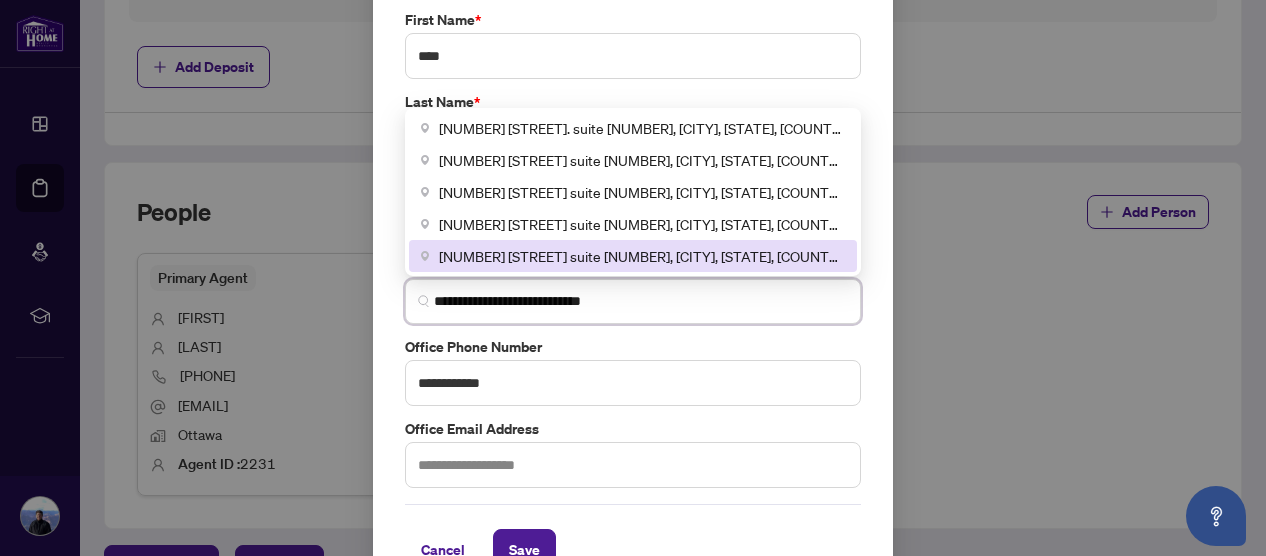 scroll, scrollTop: 200, scrollLeft: 0, axis: vertical 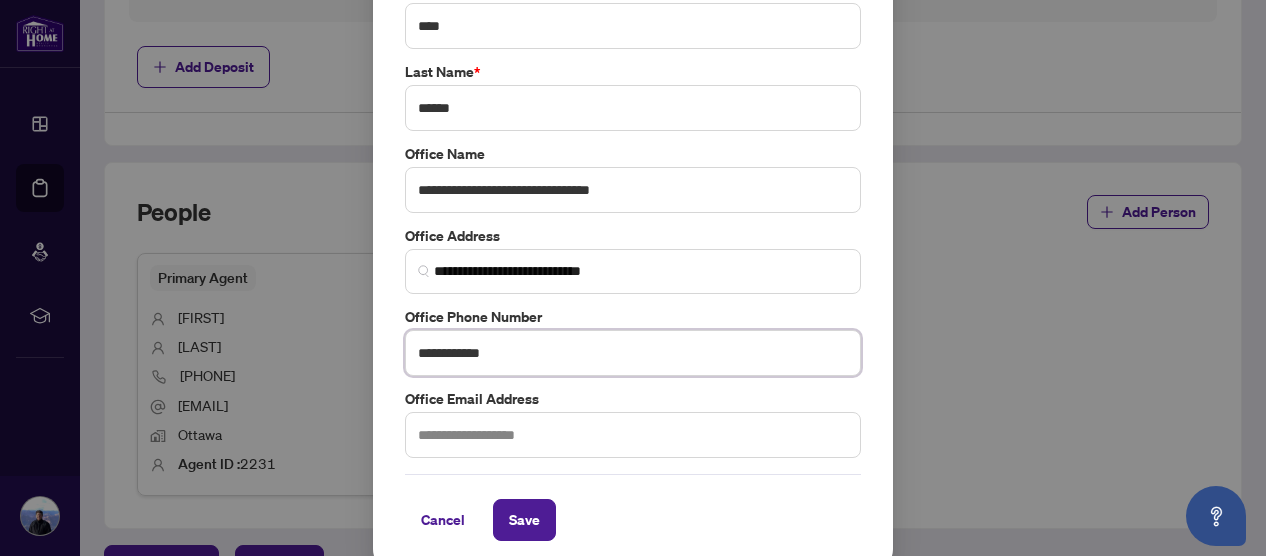 drag, startPoint x: 501, startPoint y: 348, endPoint x: 438, endPoint y: 353, distance: 63.1981 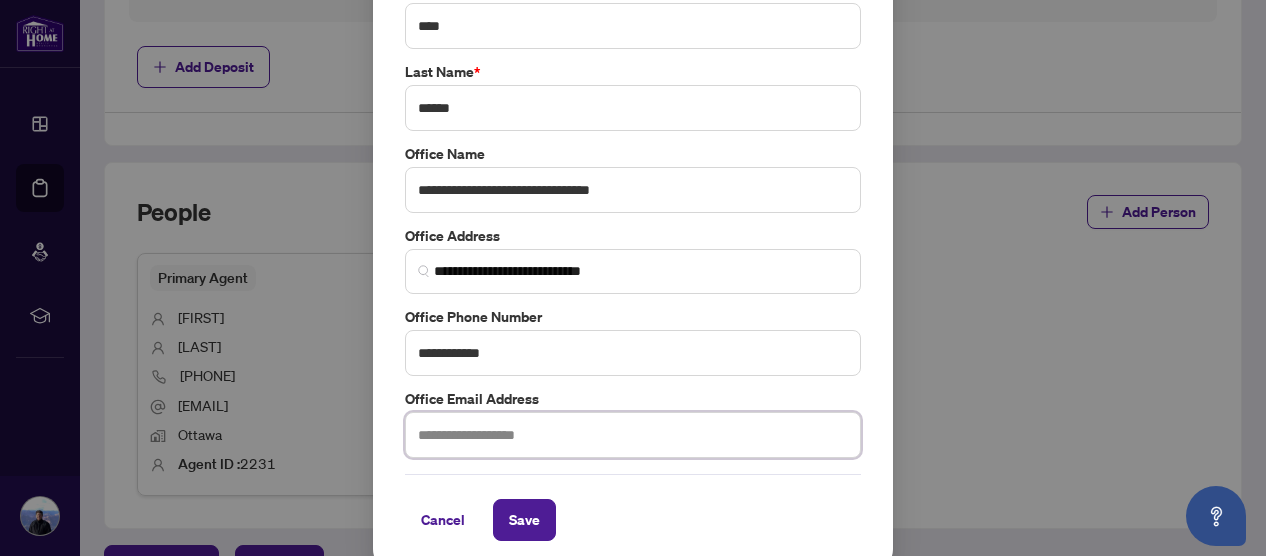click at bounding box center [633, 435] 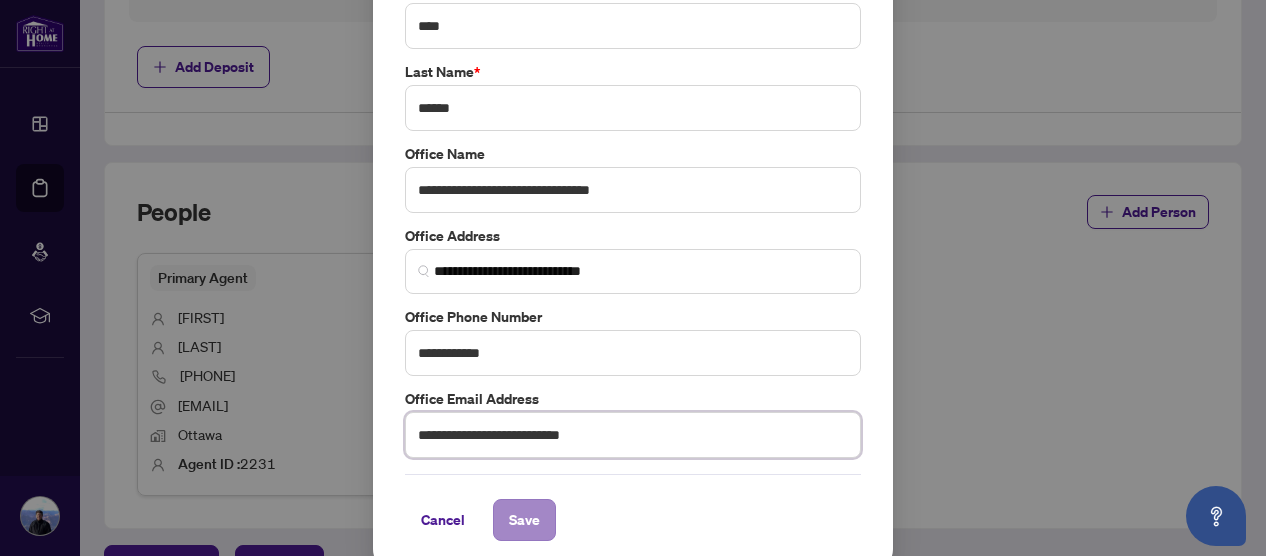 type on "**********" 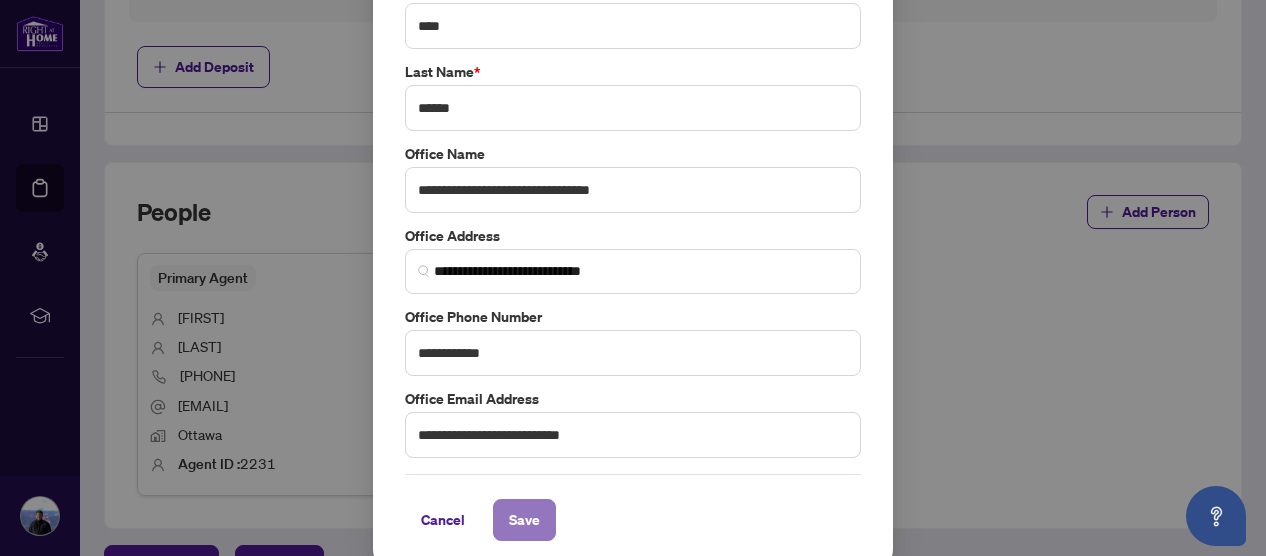 click on "Save" at bounding box center [524, 520] 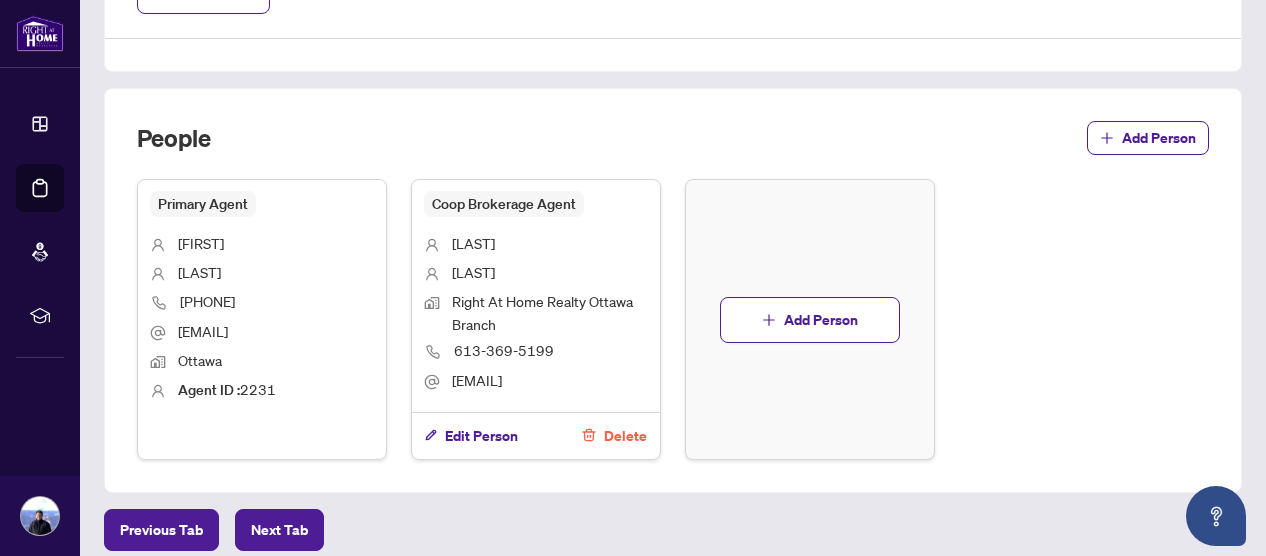scroll, scrollTop: 1222, scrollLeft: 0, axis: vertical 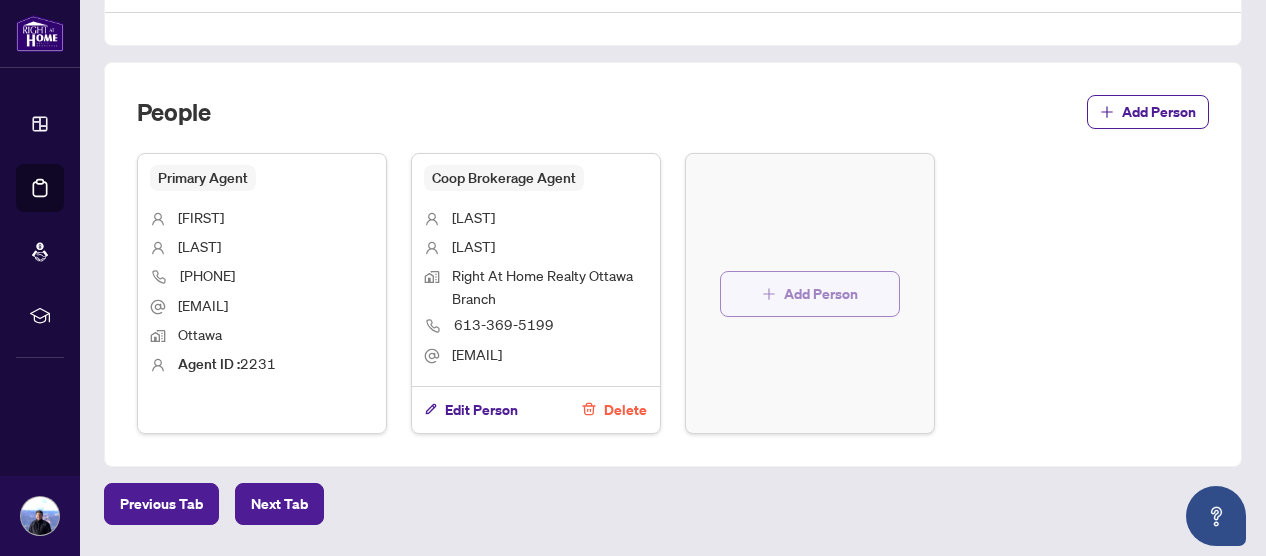 click on "Add Person" at bounding box center (821, 294) 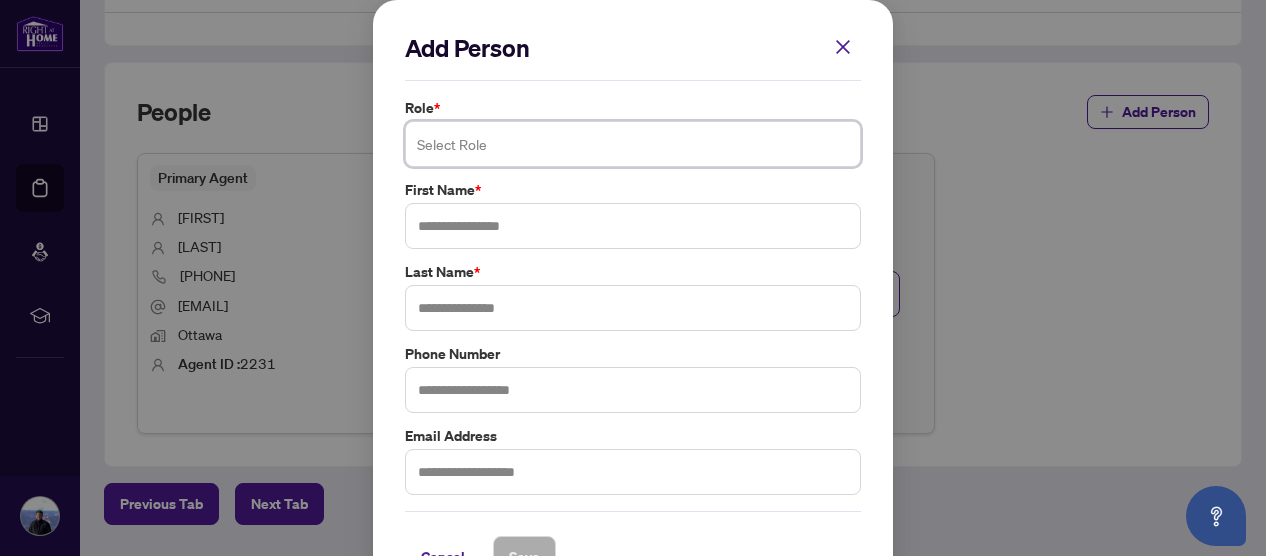 click at bounding box center (633, 144) 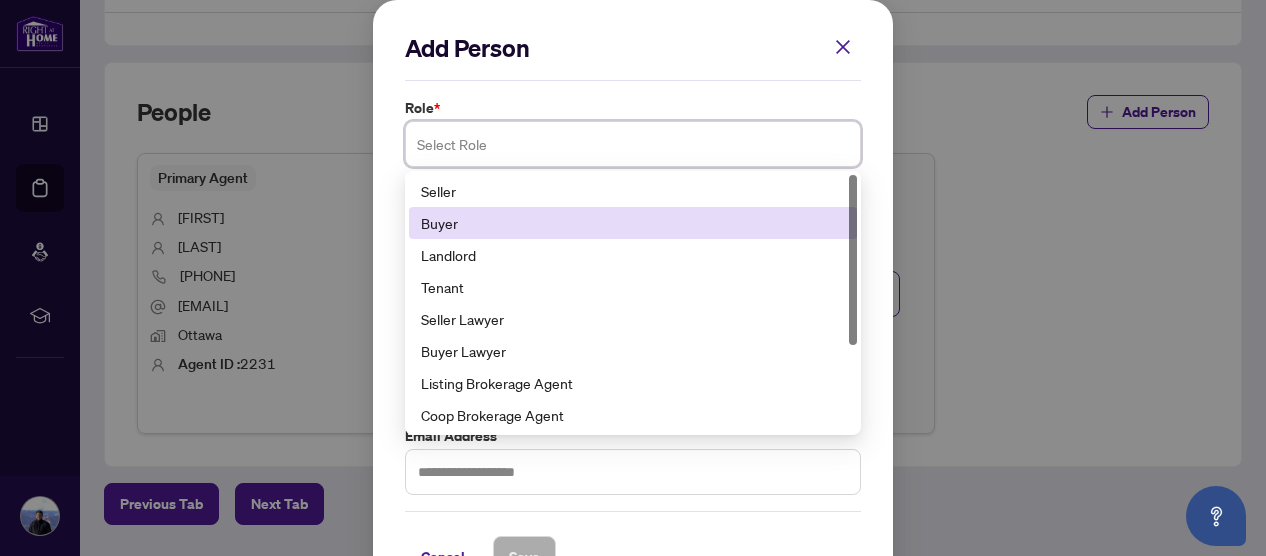 click on "Buyer" at bounding box center [633, 223] 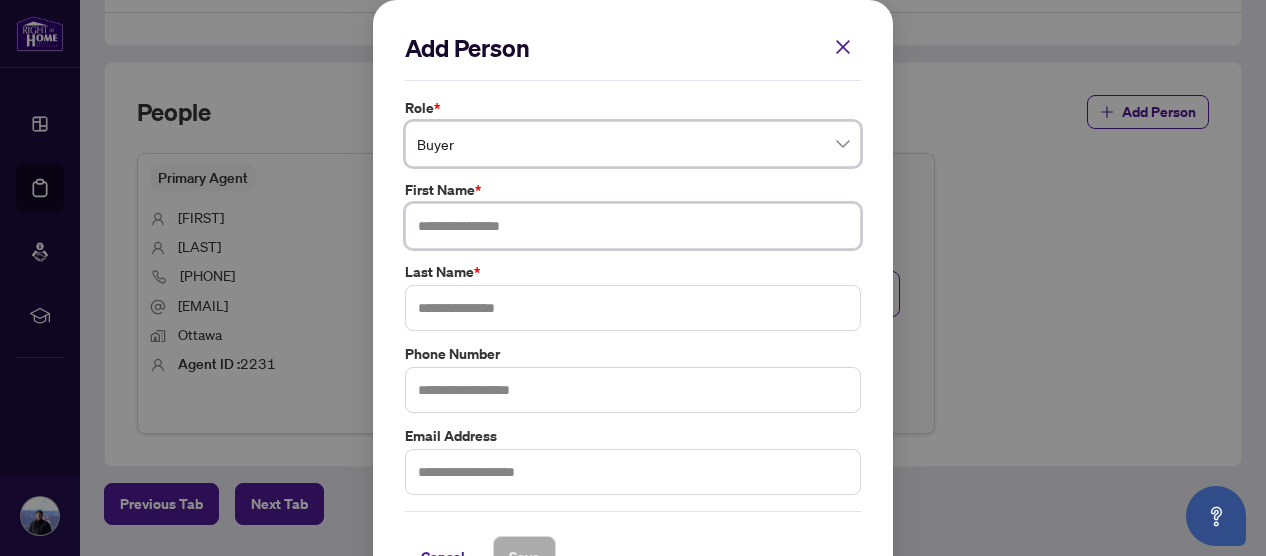 click at bounding box center [633, 226] 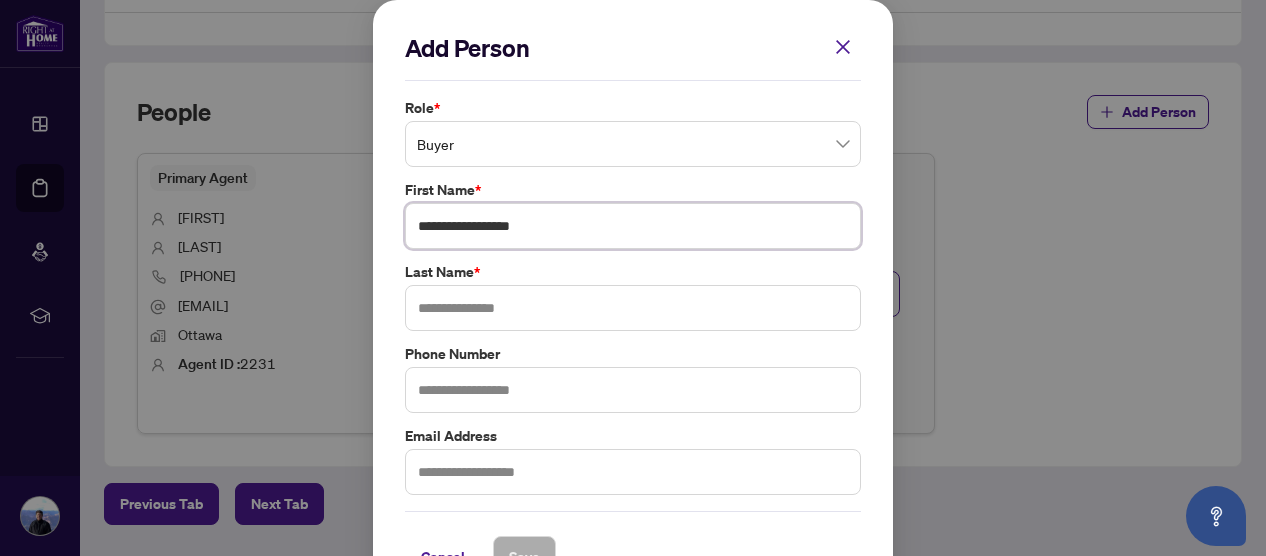 type on "**********" 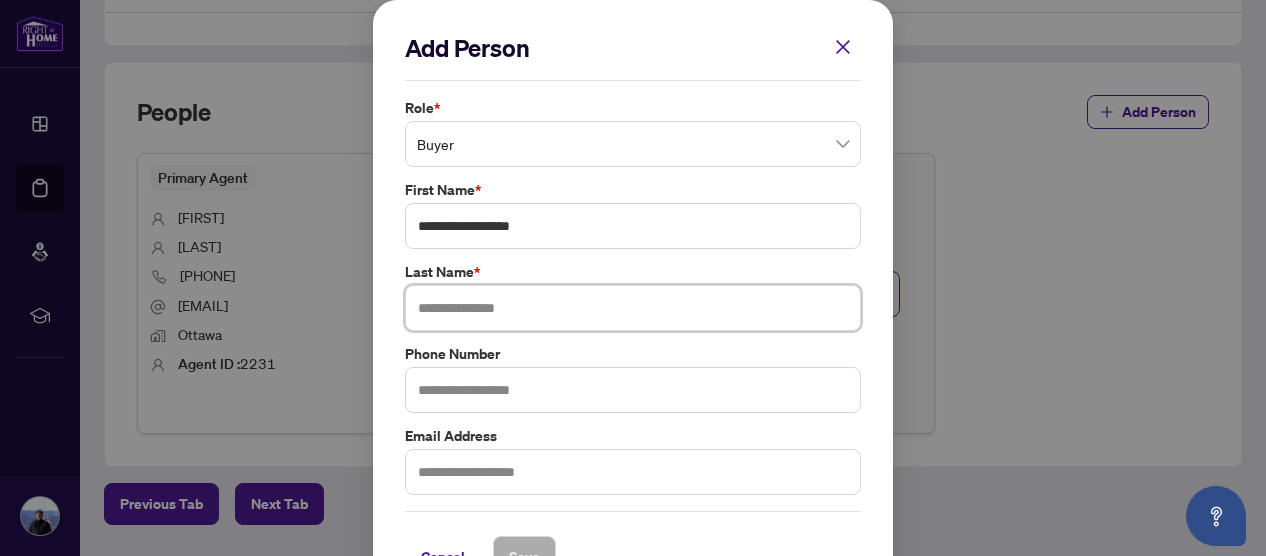 click at bounding box center [633, 308] 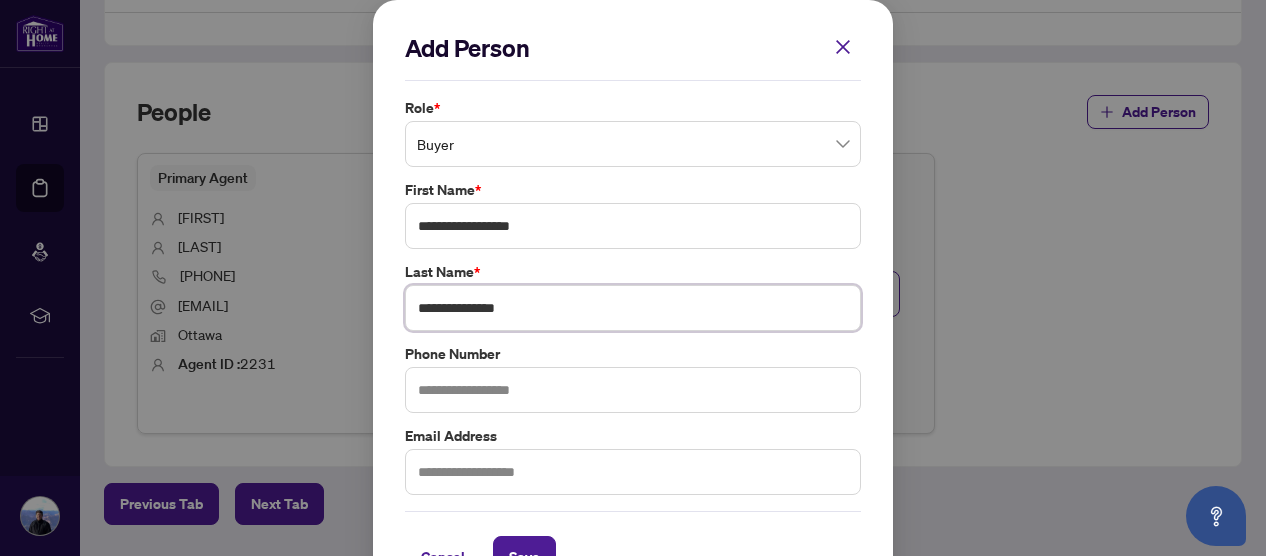 type on "**********" 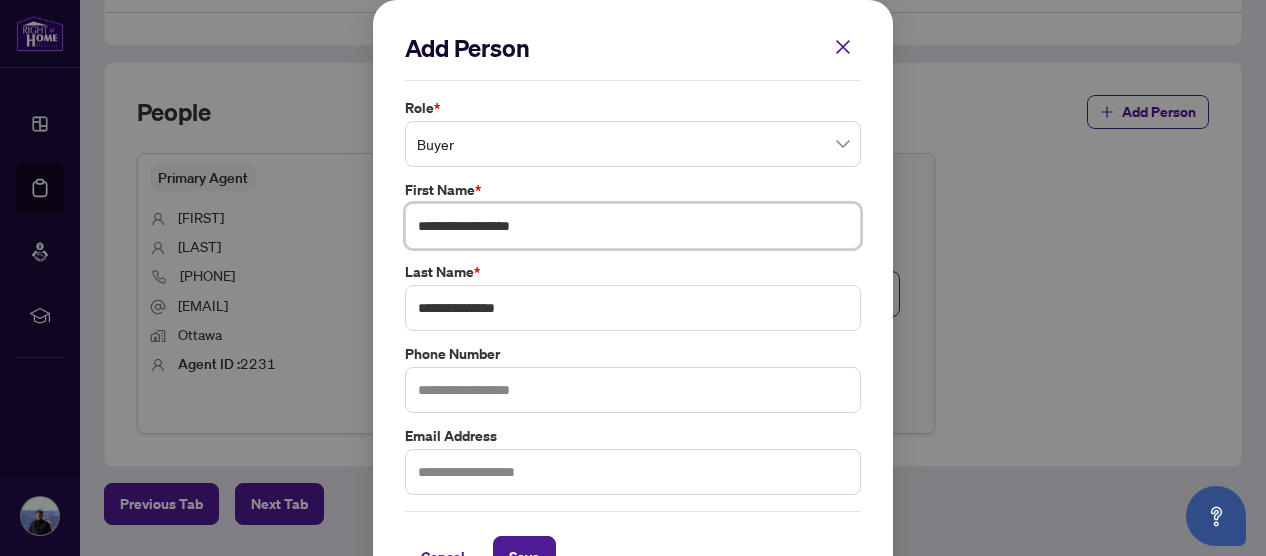 click on "**********" at bounding box center (633, 226) 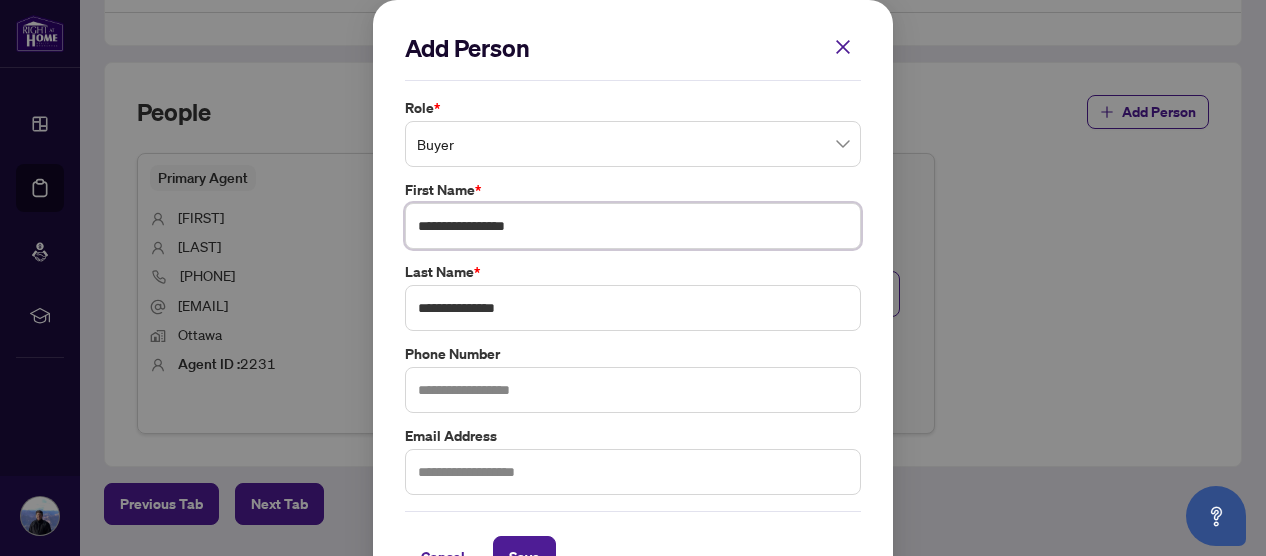 click on "**********" at bounding box center (633, 226) 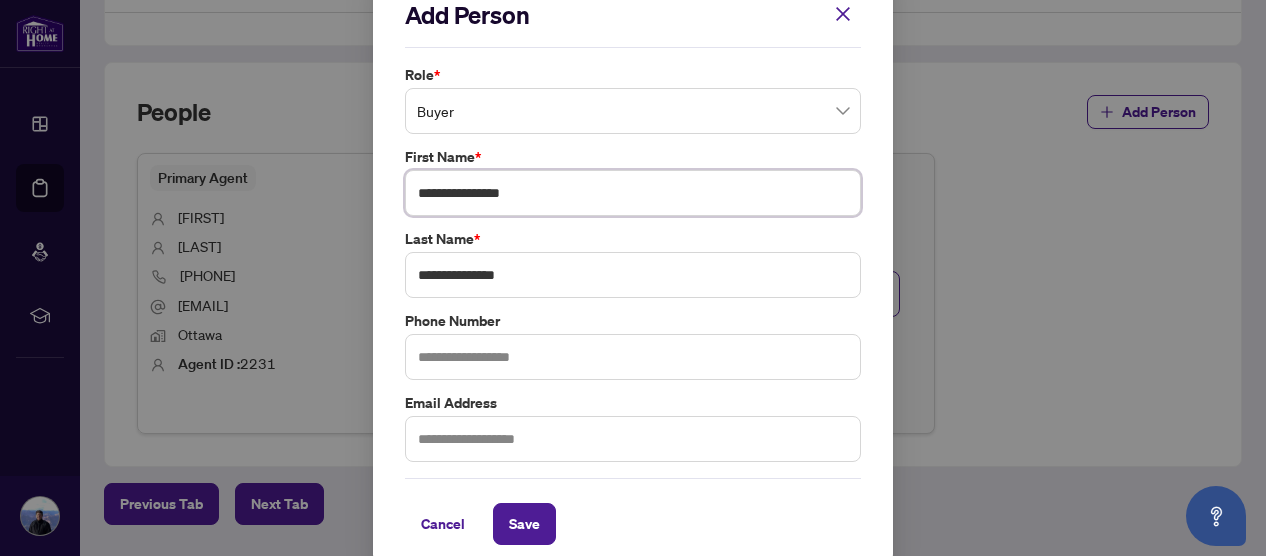 scroll, scrollTop: 50, scrollLeft: 0, axis: vertical 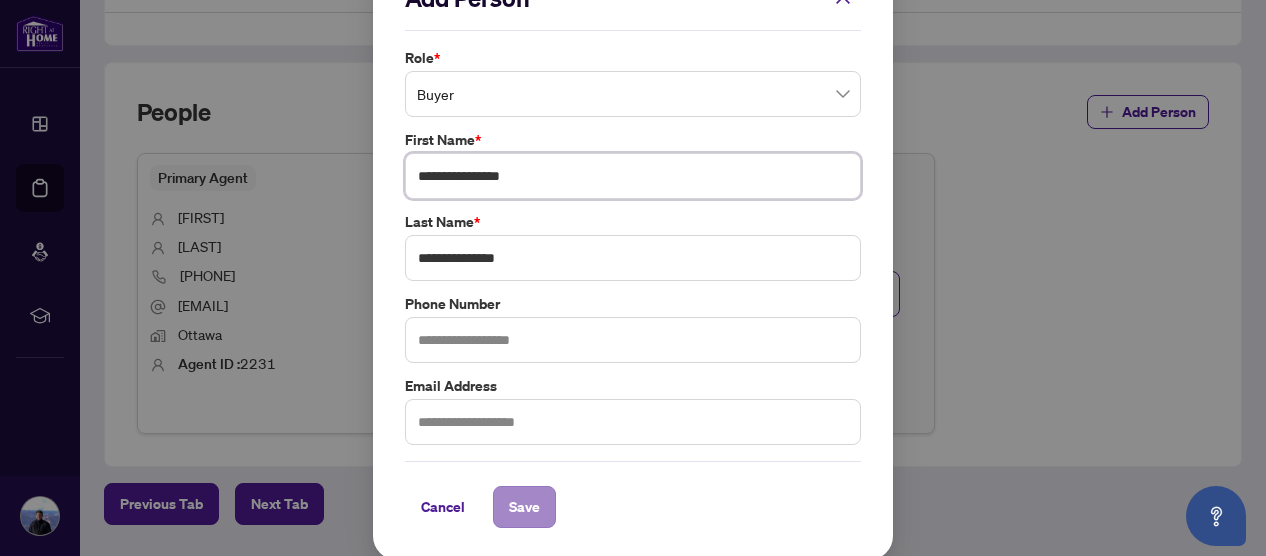 type on "**********" 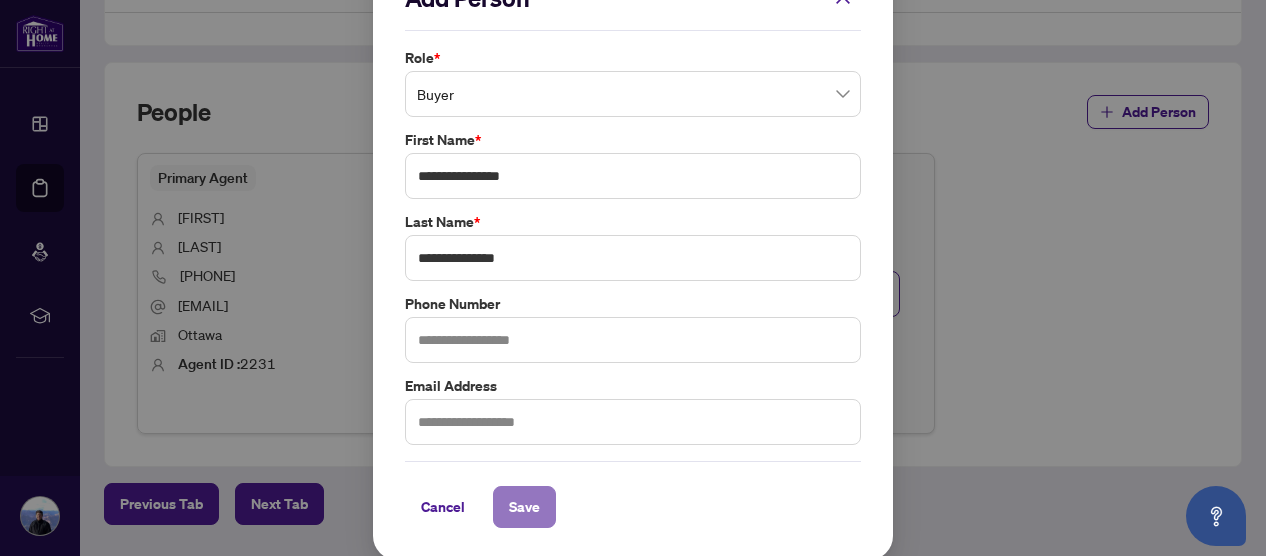 click on "Save" at bounding box center [524, 507] 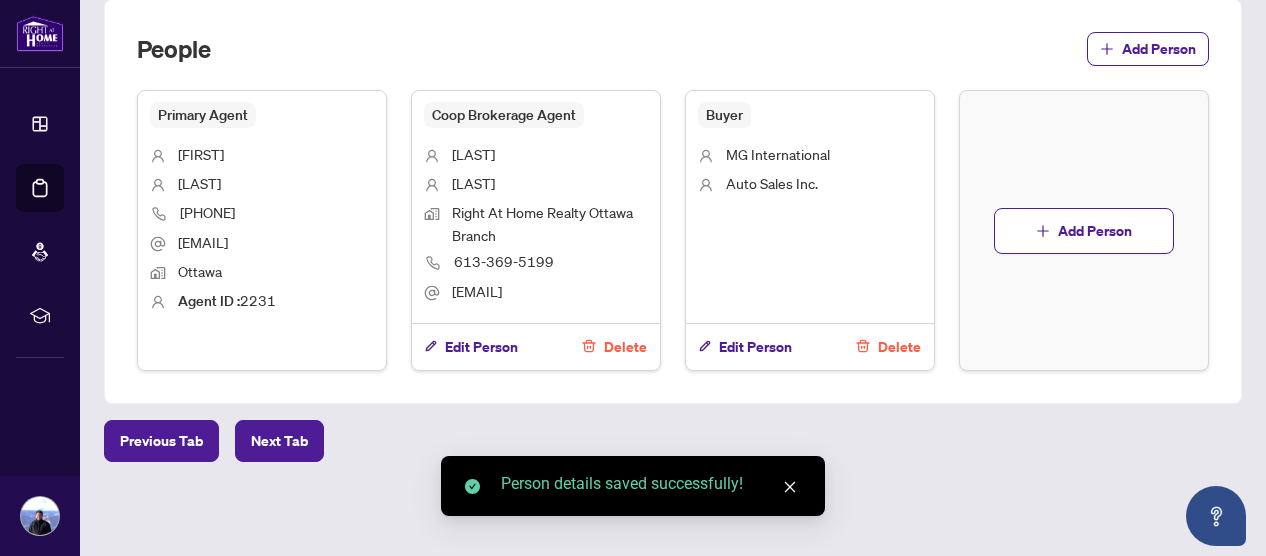 scroll, scrollTop: 1422, scrollLeft: 0, axis: vertical 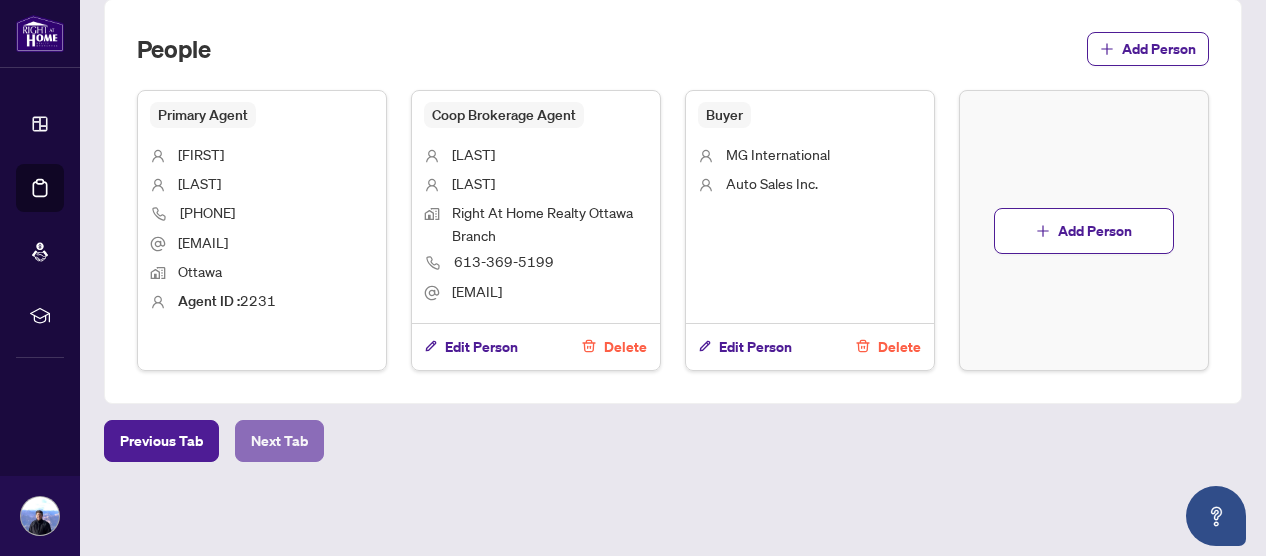 click on "Next Tab" at bounding box center [279, 441] 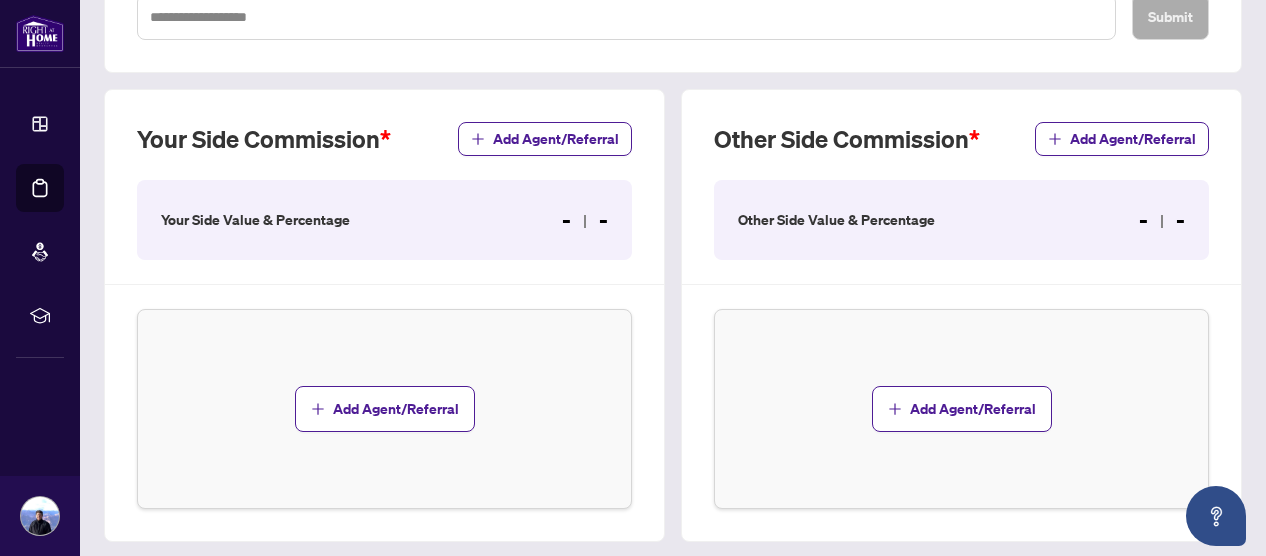 scroll, scrollTop: 428, scrollLeft: 0, axis: vertical 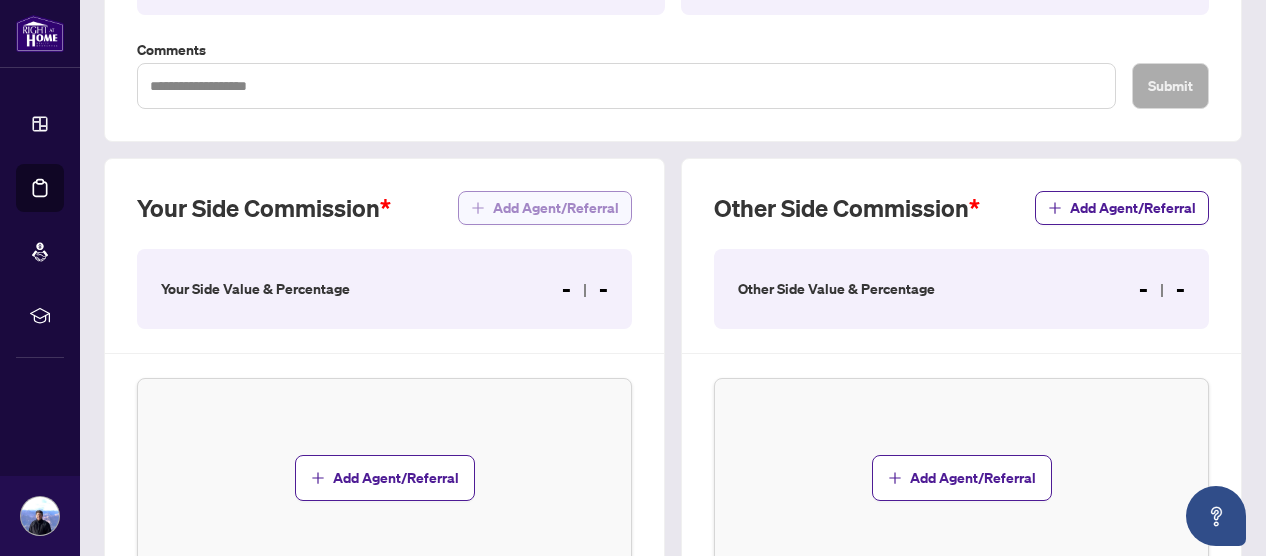 click on "Add Agent/Referral" at bounding box center (556, 208) 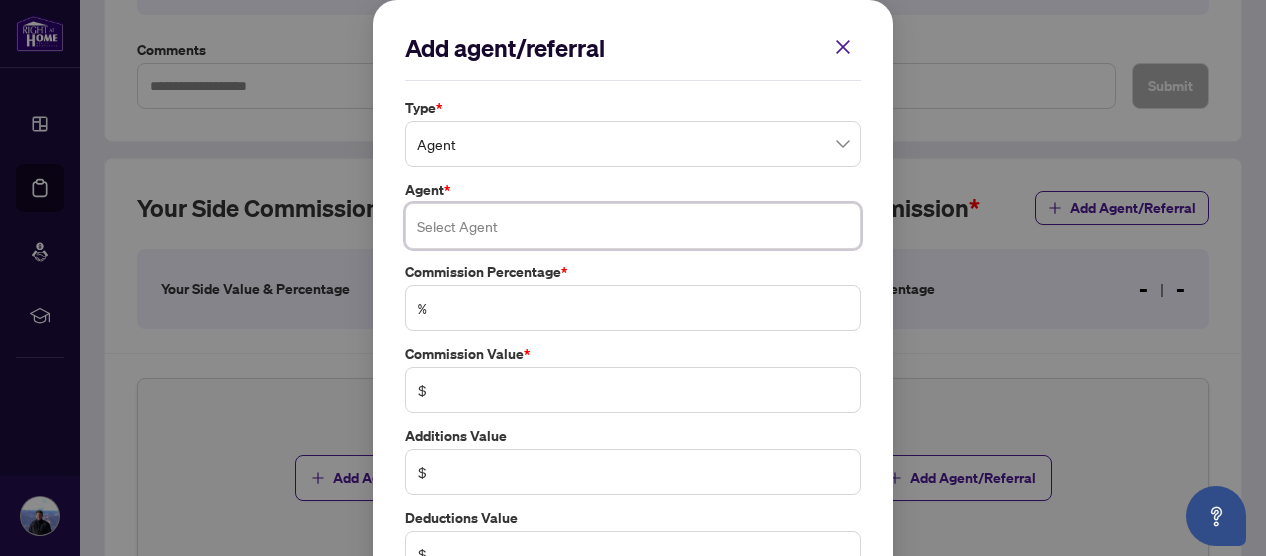 click at bounding box center [633, 226] 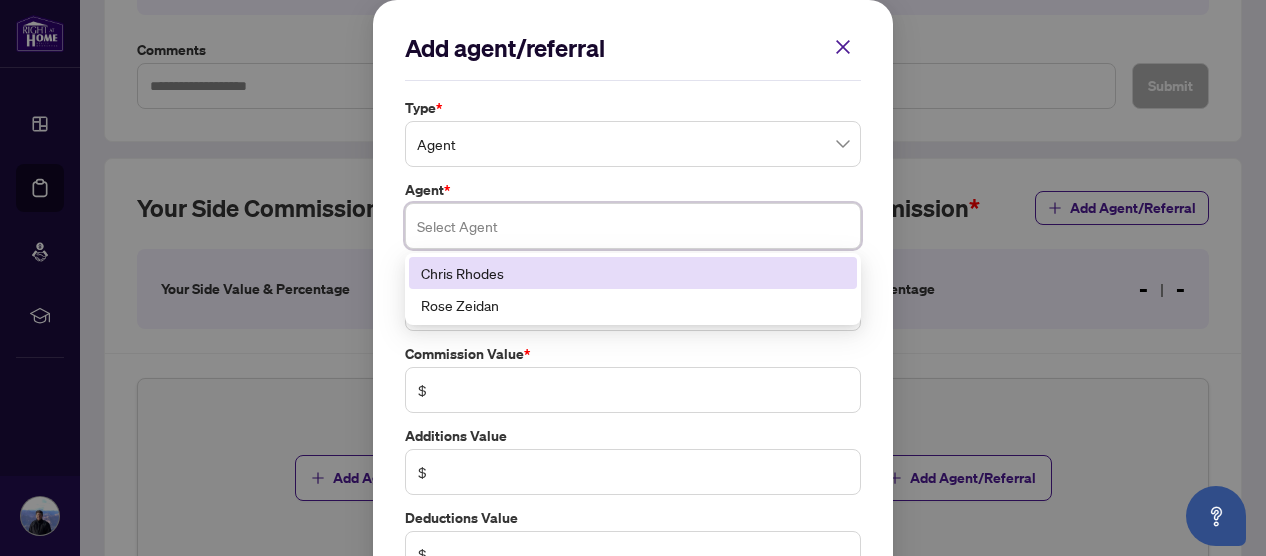 click on "Chris Rhodes" at bounding box center (633, 273) 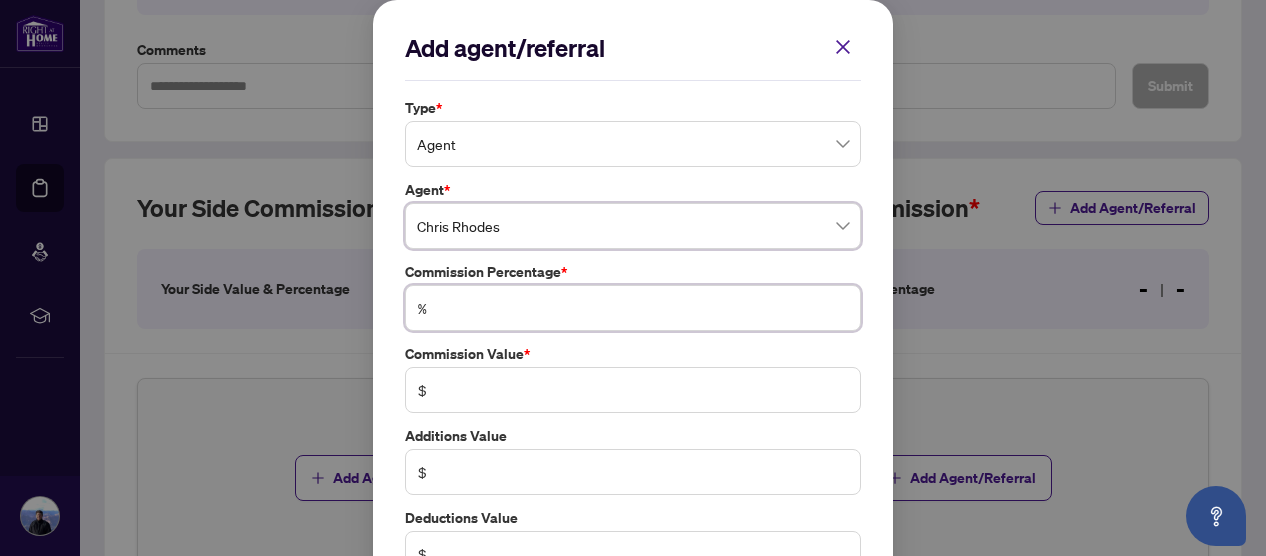 click at bounding box center (643, 308) 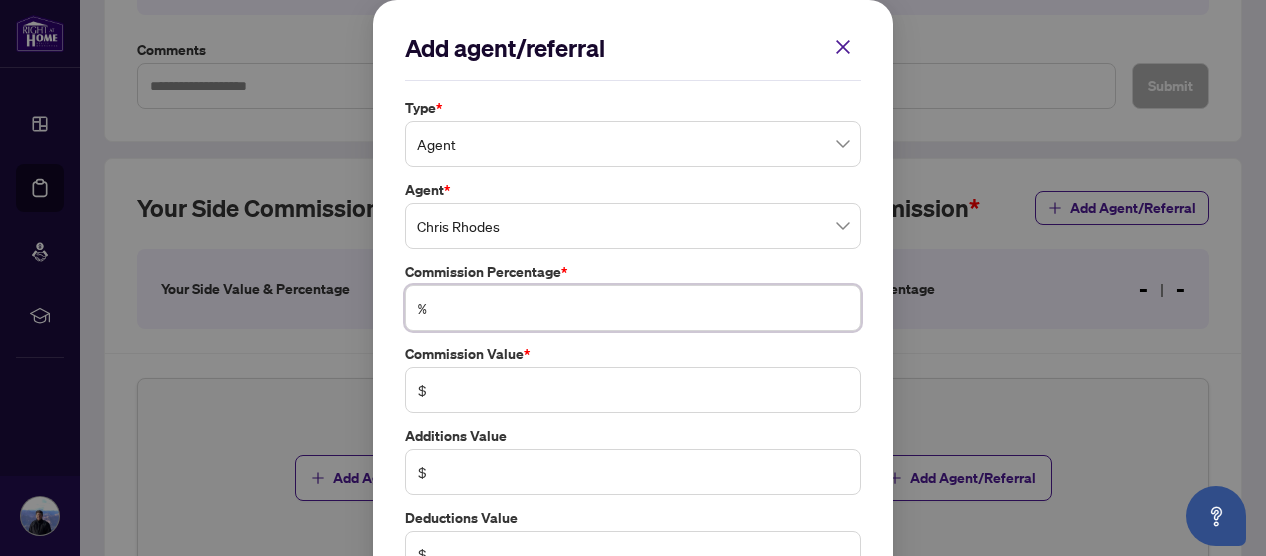 type on "*" 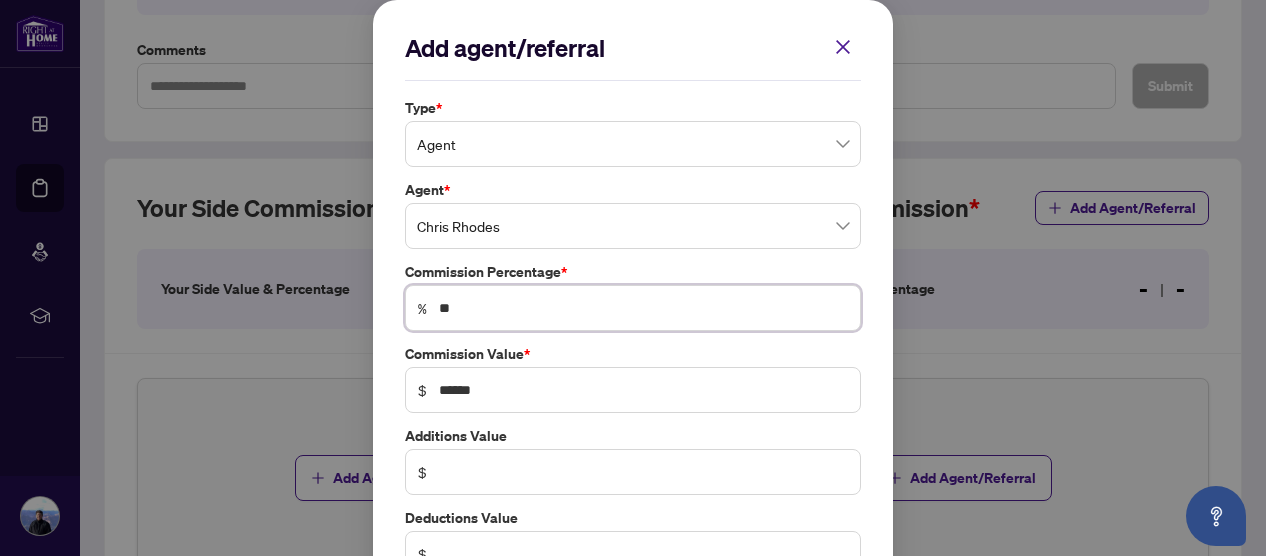 type on "***" 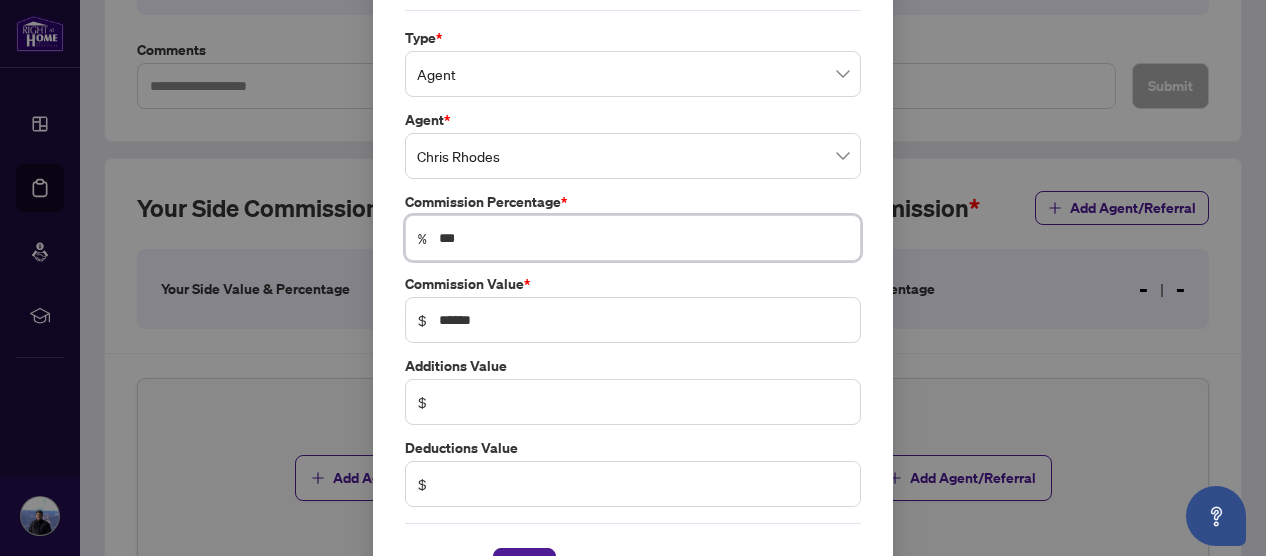 scroll, scrollTop: 132, scrollLeft: 0, axis: vertical 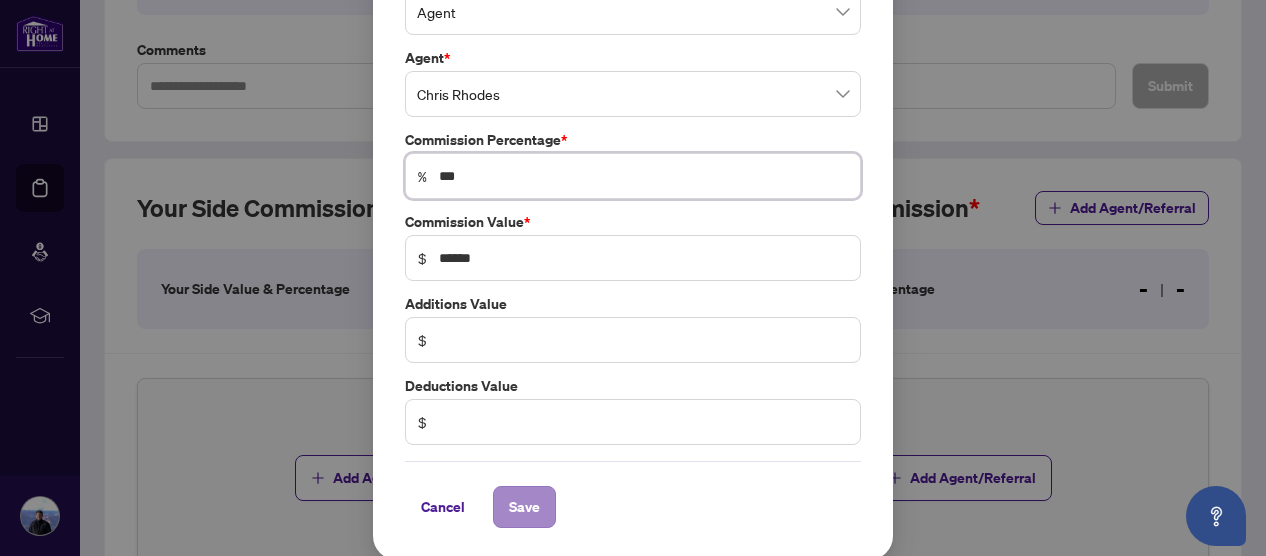 type on "***" 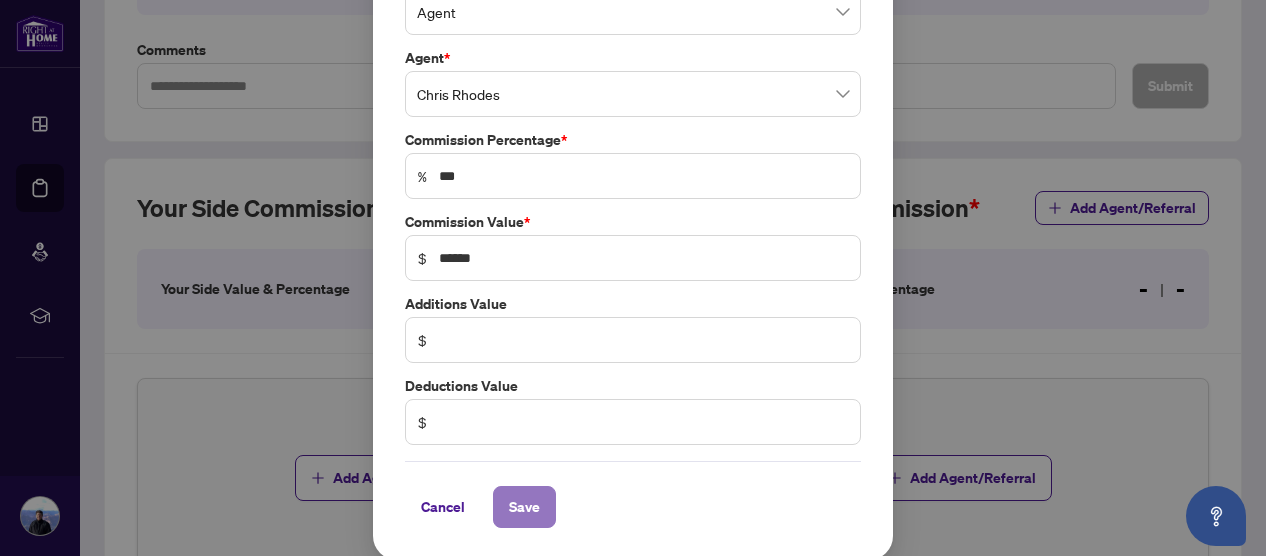 click on "Save" at bounding box center [524, 507] 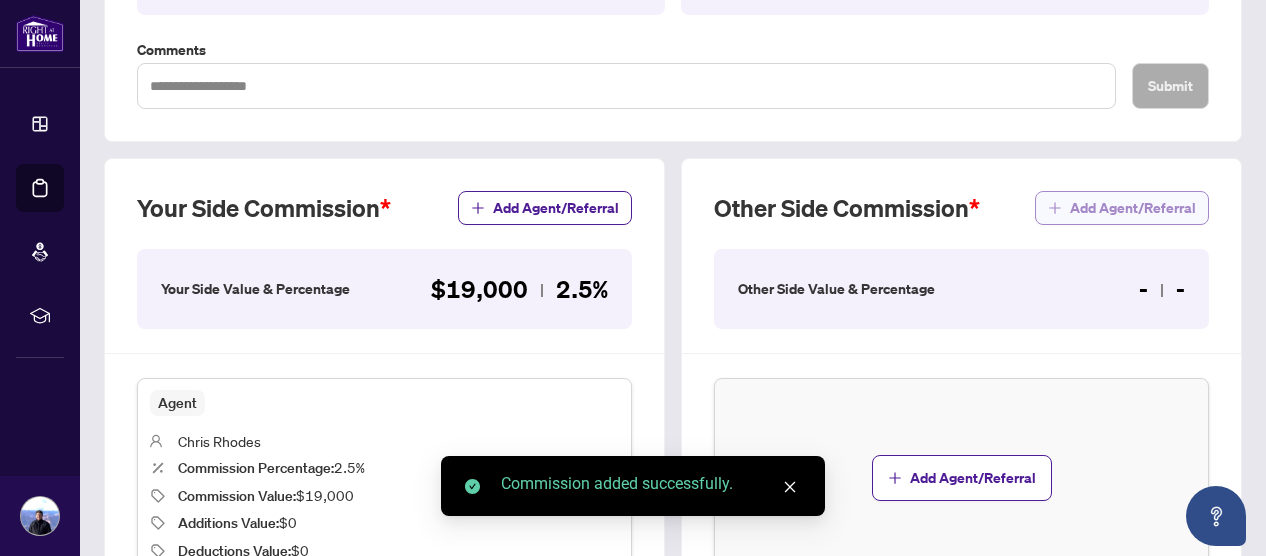 click on "Add Agent/Referral" at bounding box center [1133, 208] 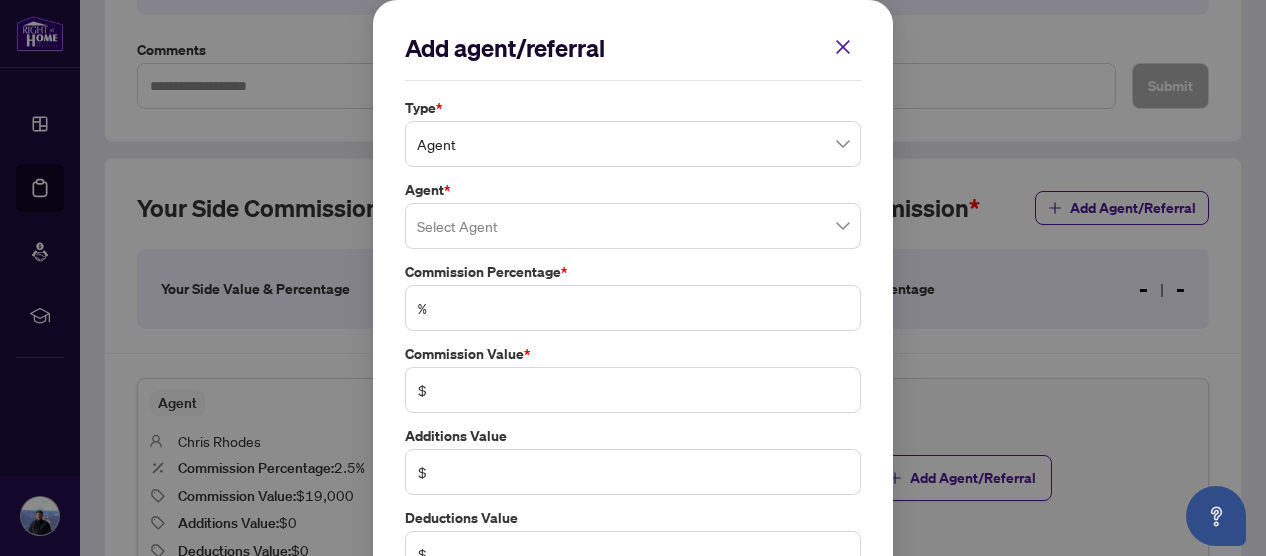 click at bounding box center (633, 226) 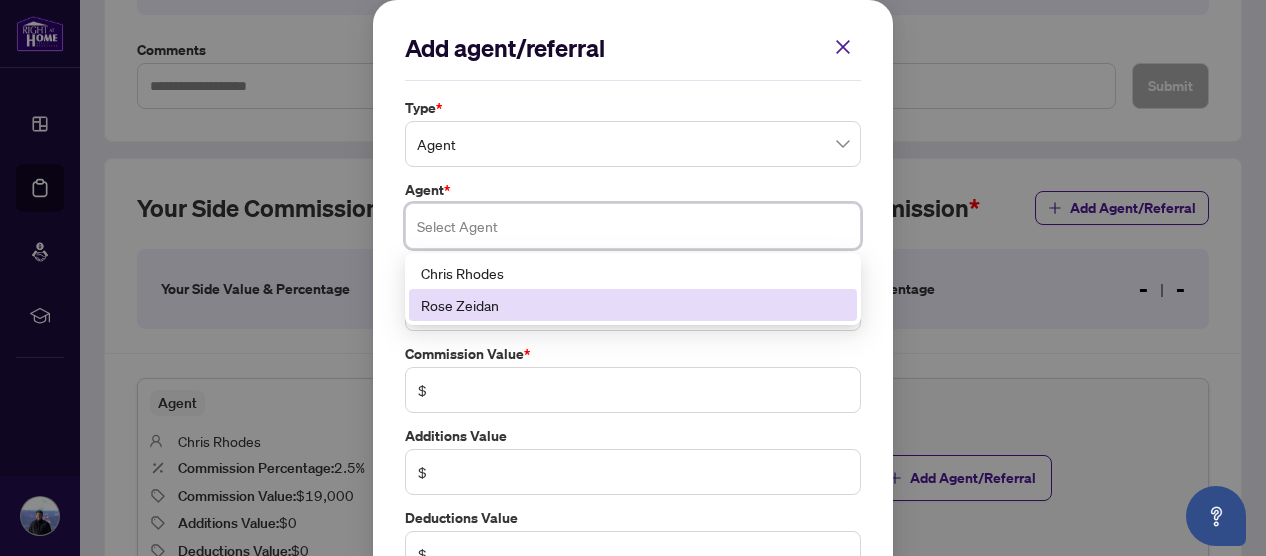 click on "Rose Zeidan" at bounding box center [633, 305] 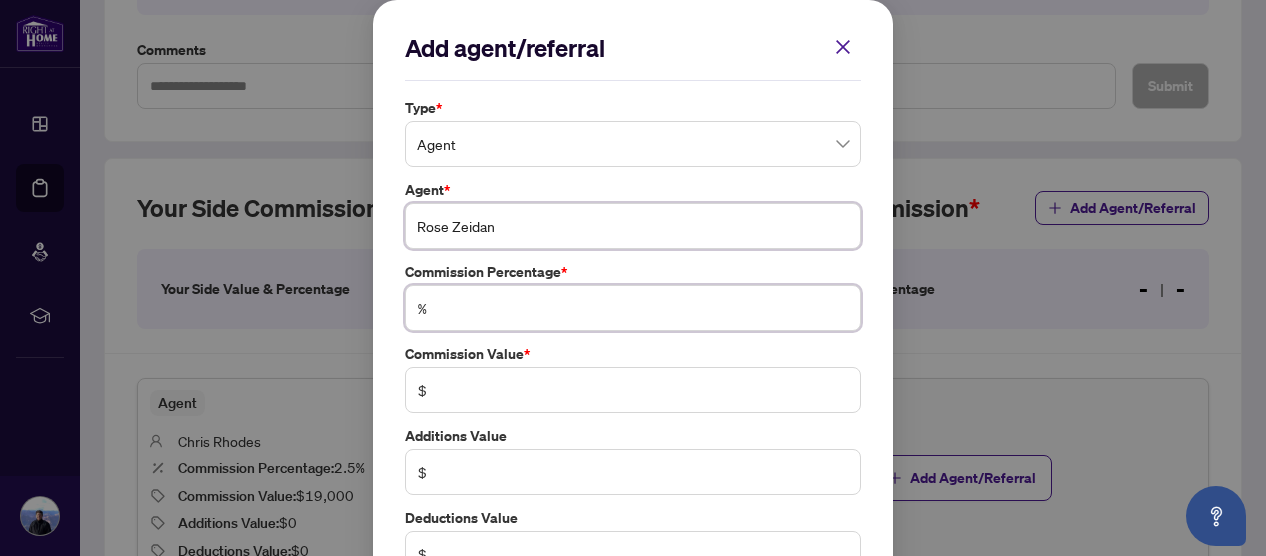 click at bounding box center (643, 308) 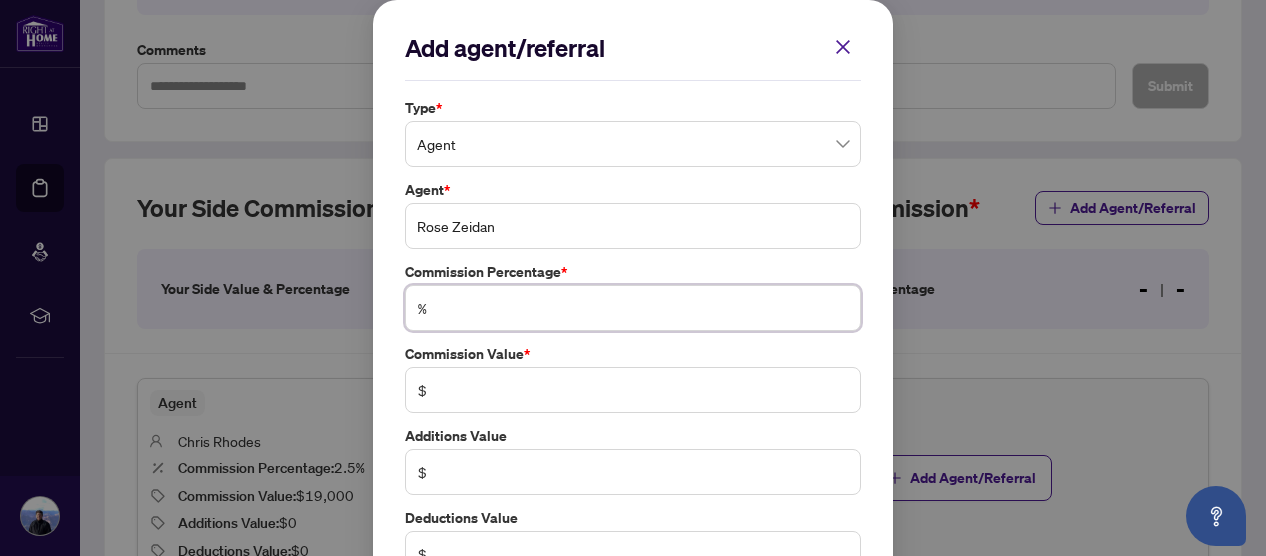 type on "*" 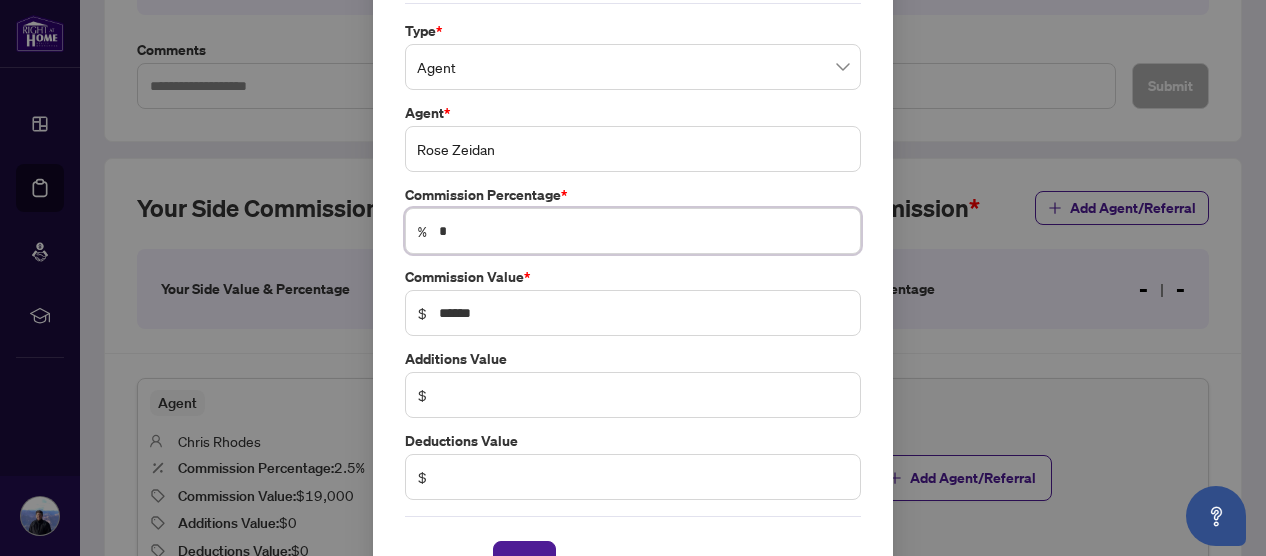 scroll, scrollTop: 132, scrollLeft: 0, axis: vertical 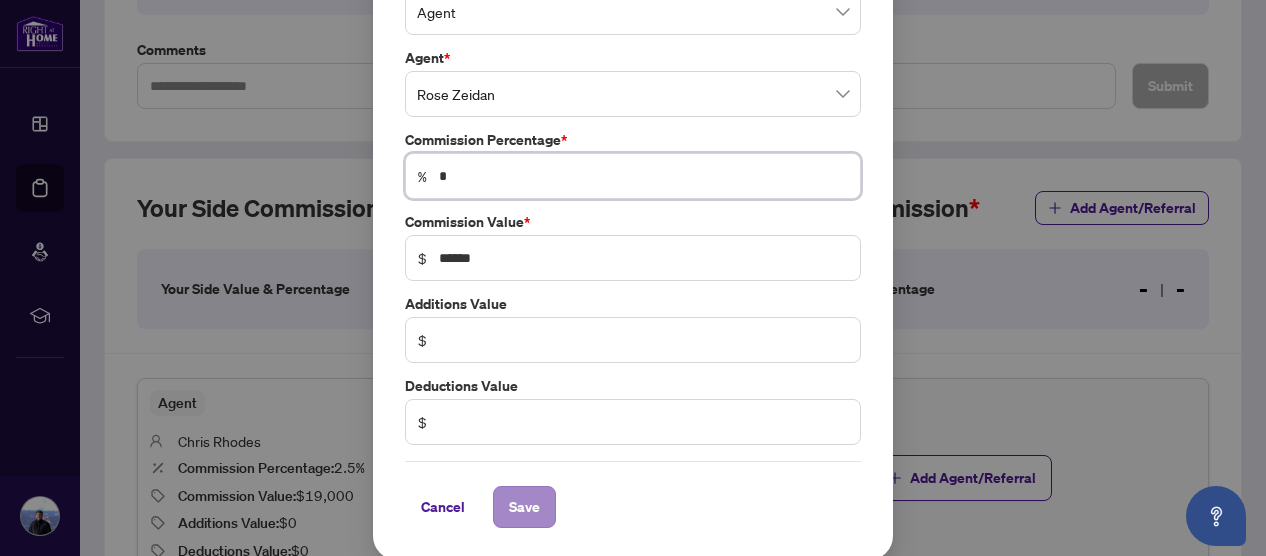 type on "*" 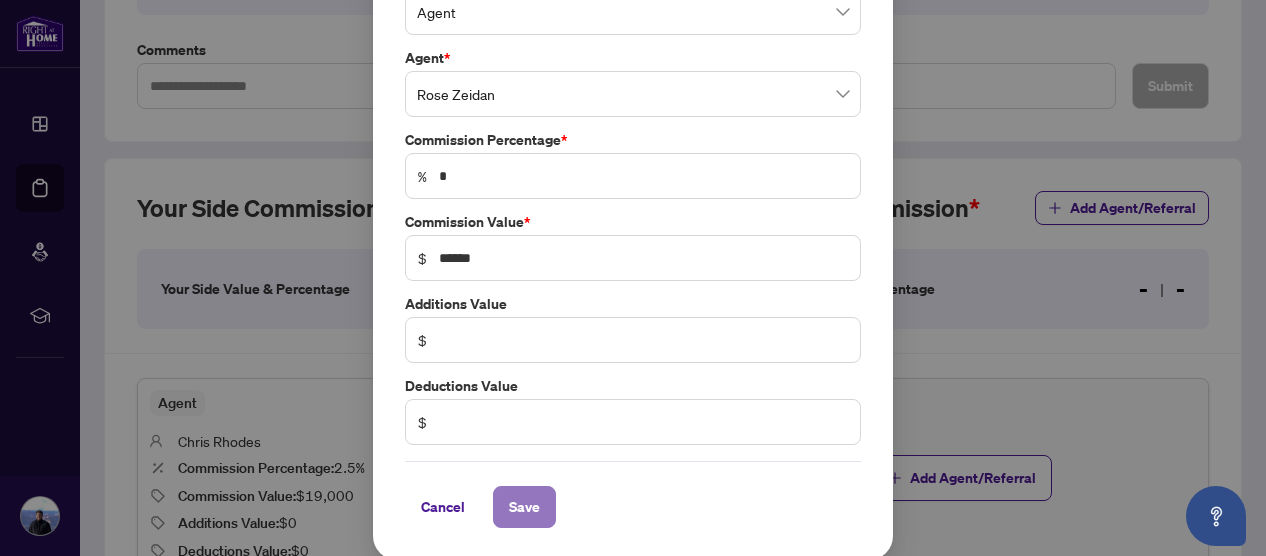 click on "Save" at bounding box center [524, 507] 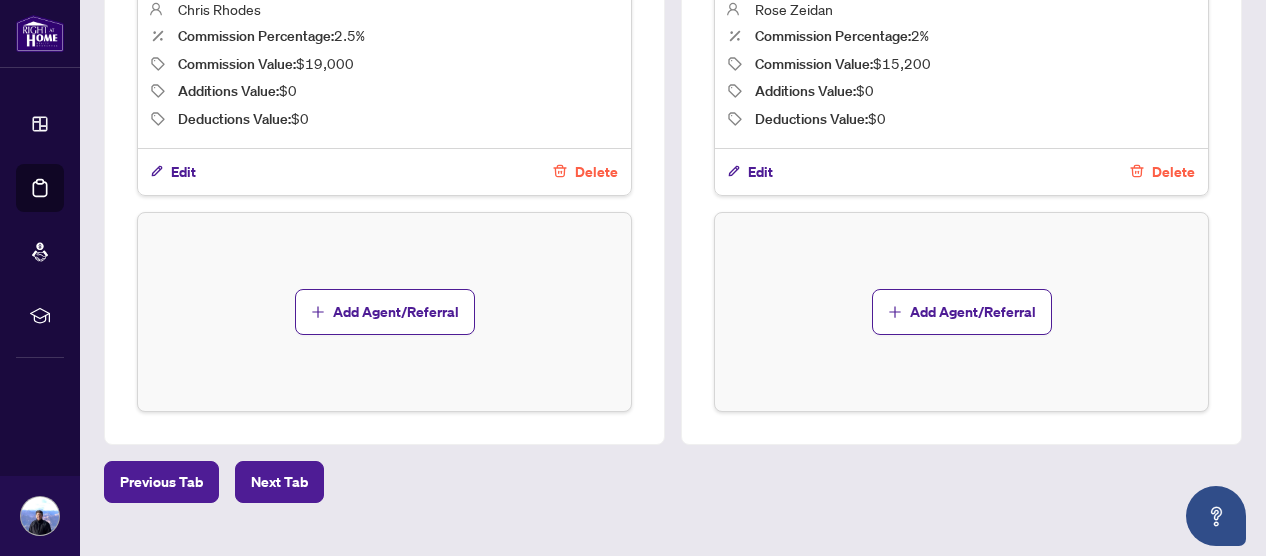 scroll, scrollTop: 888, scrollLeft: 0, axis: vertical 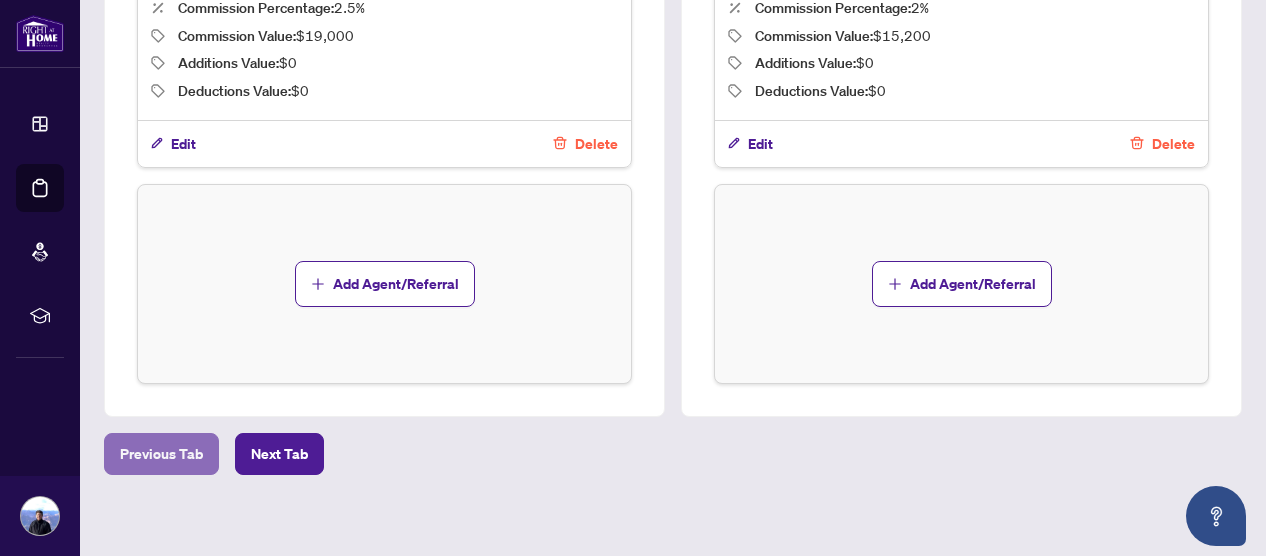 click on "Previous Tab" at bounding box center (161, 454) 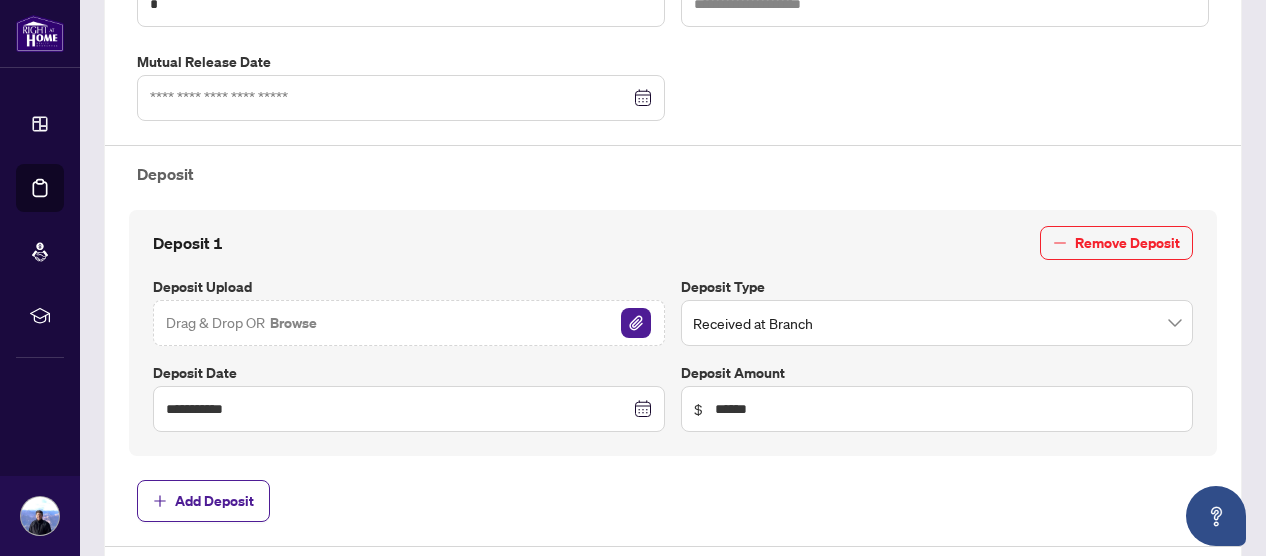 type on "**********" 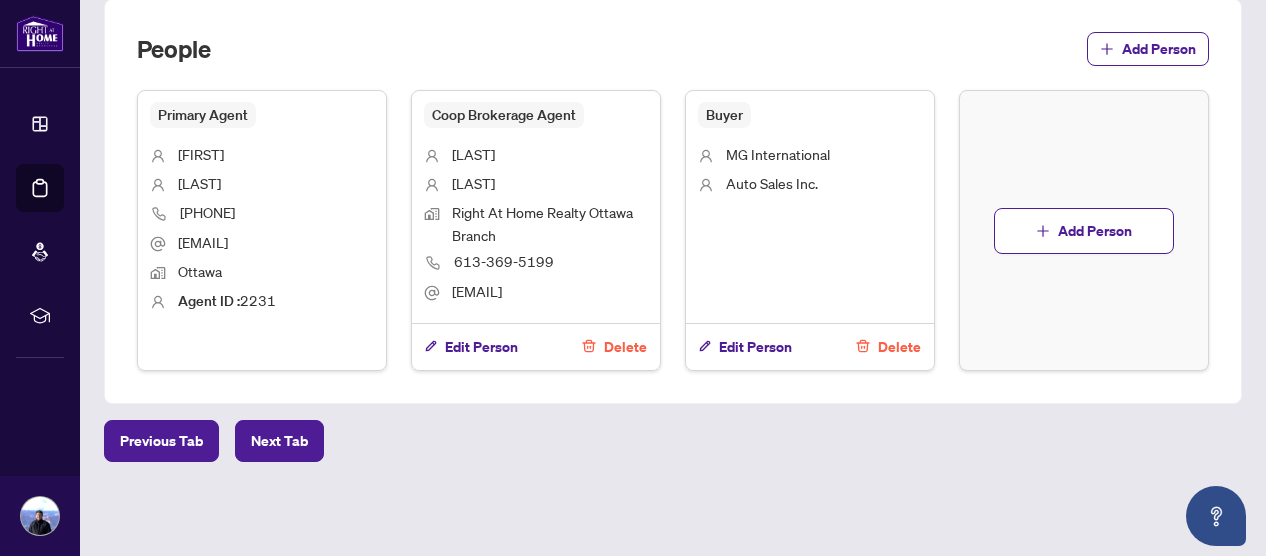 scroll, scrollTop: 1388, scrollLeft: 0, axis: vertical 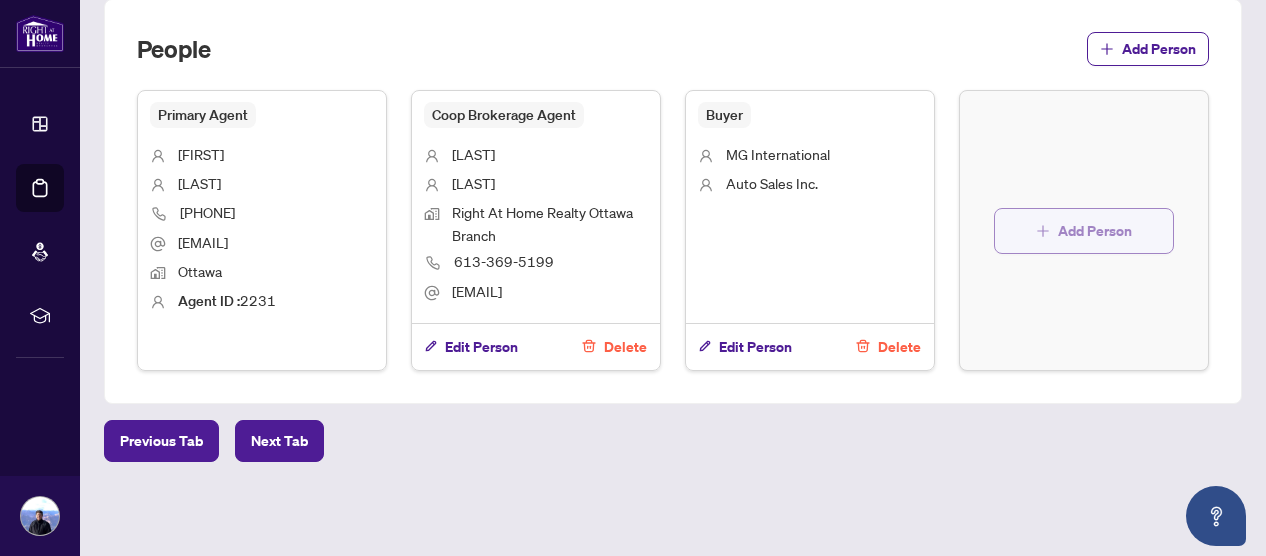 click on "Add Person" at bounding box center [1095, 231] 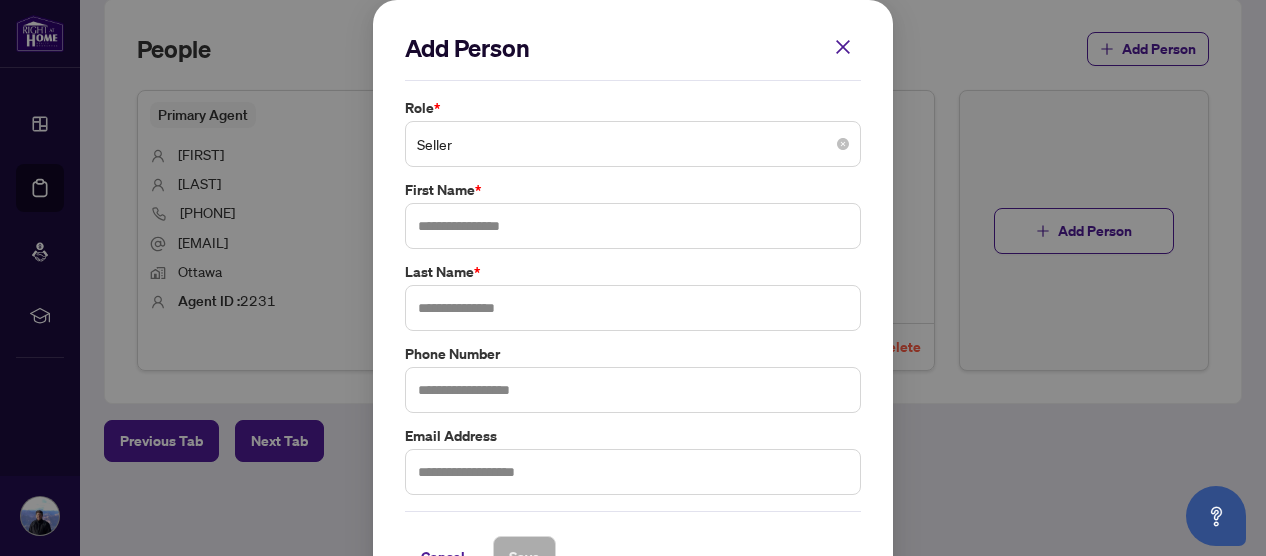 click on "Seller" at bounding box center (633, 144) 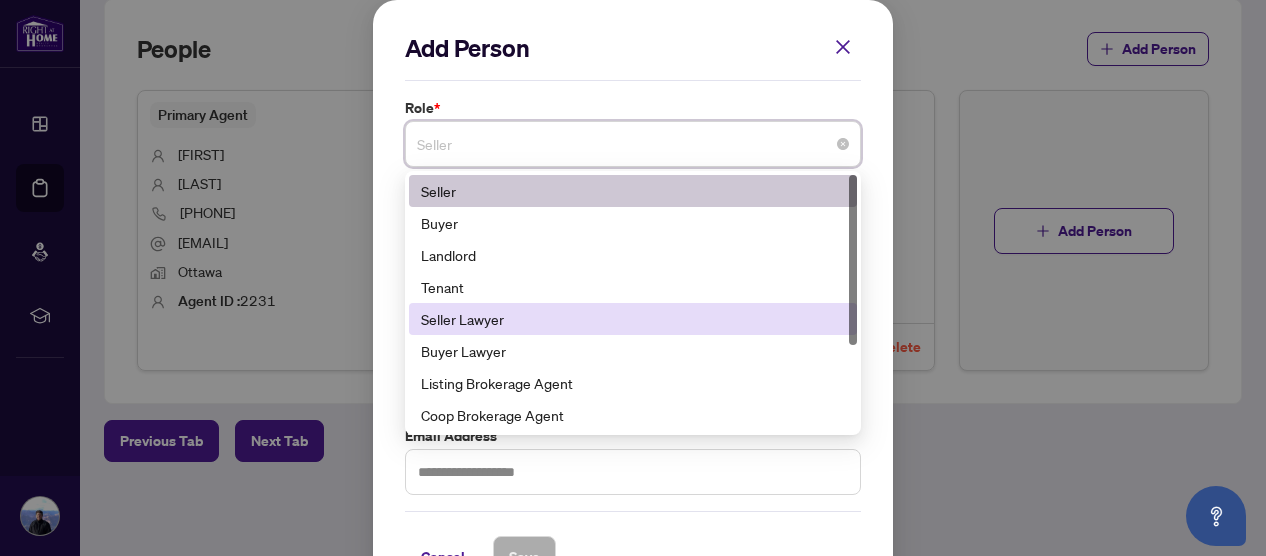 click on "Seller Lawyer" at bounding box center (633, 319) 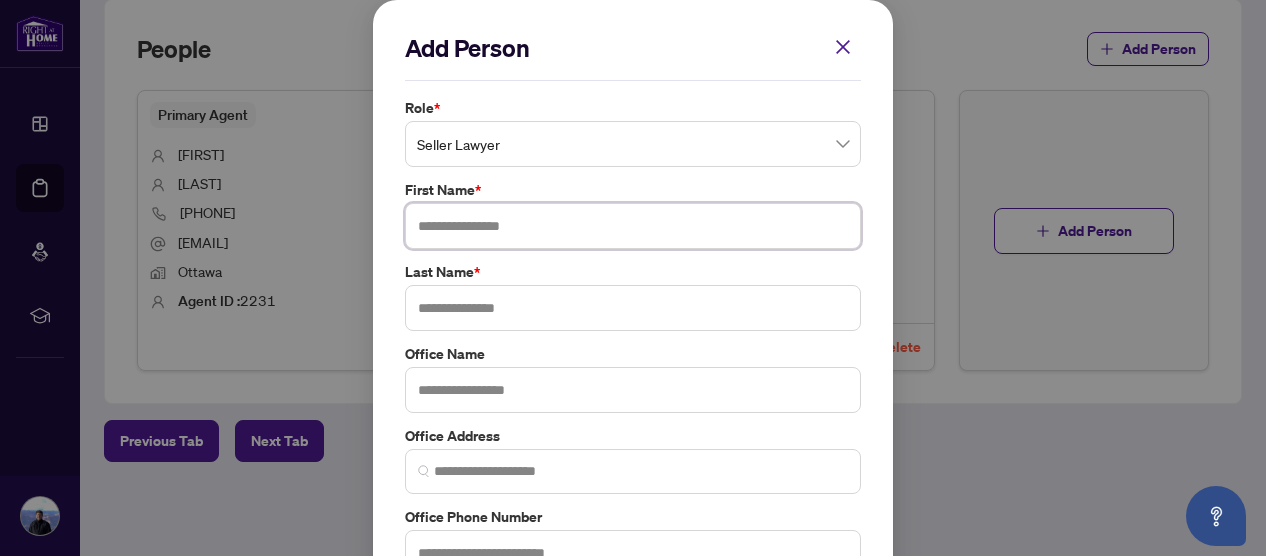 click at bounding box center [633, 226] 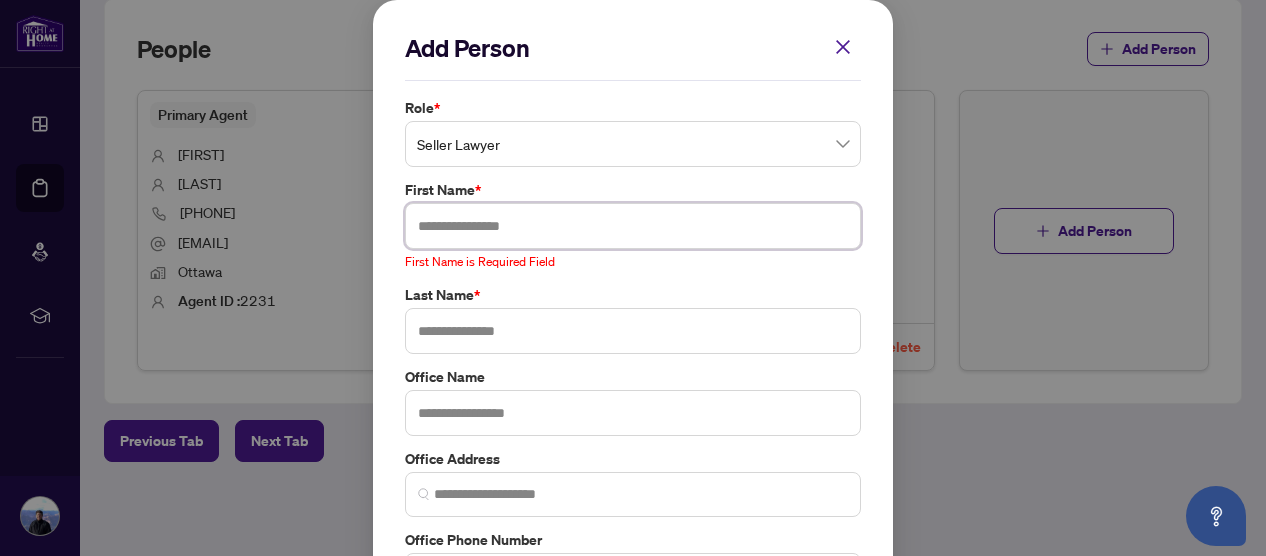 paste on "**********" 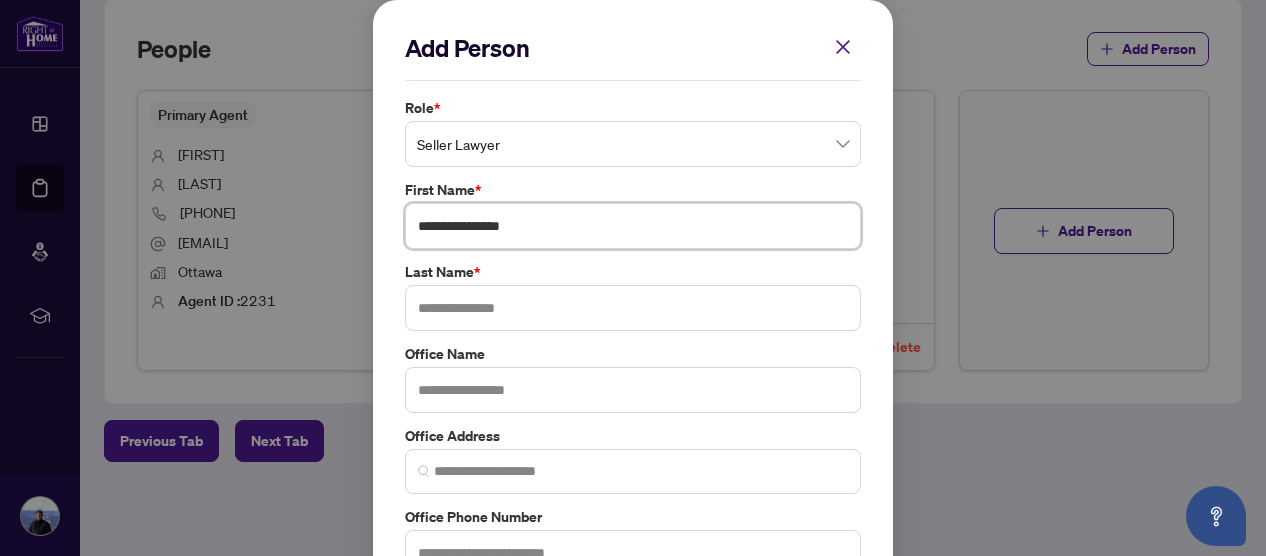 drag, startPoint x: 466, startPoint y: 225, endPoint x: 523, endPoint y: 221, distance: 57.14018 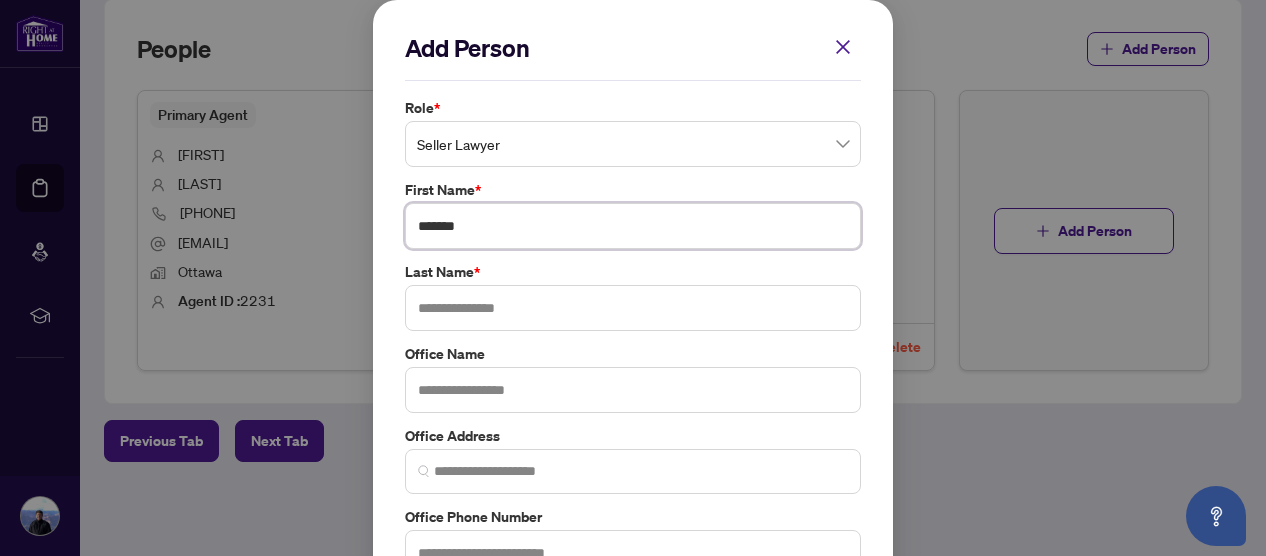 type on "******" 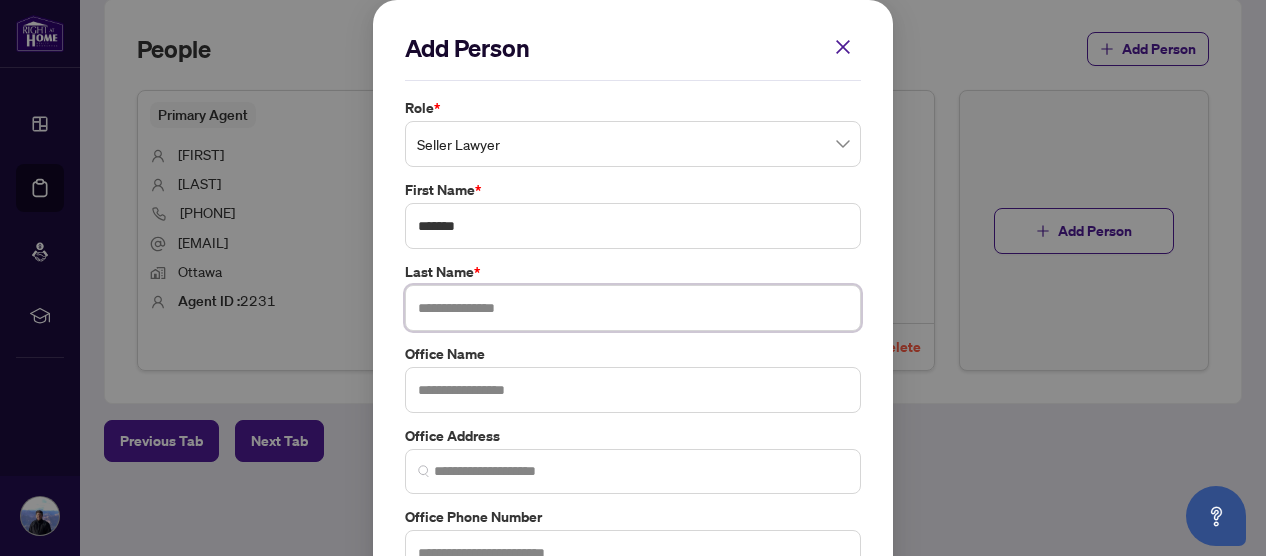 click at bounding box center (633, 308) 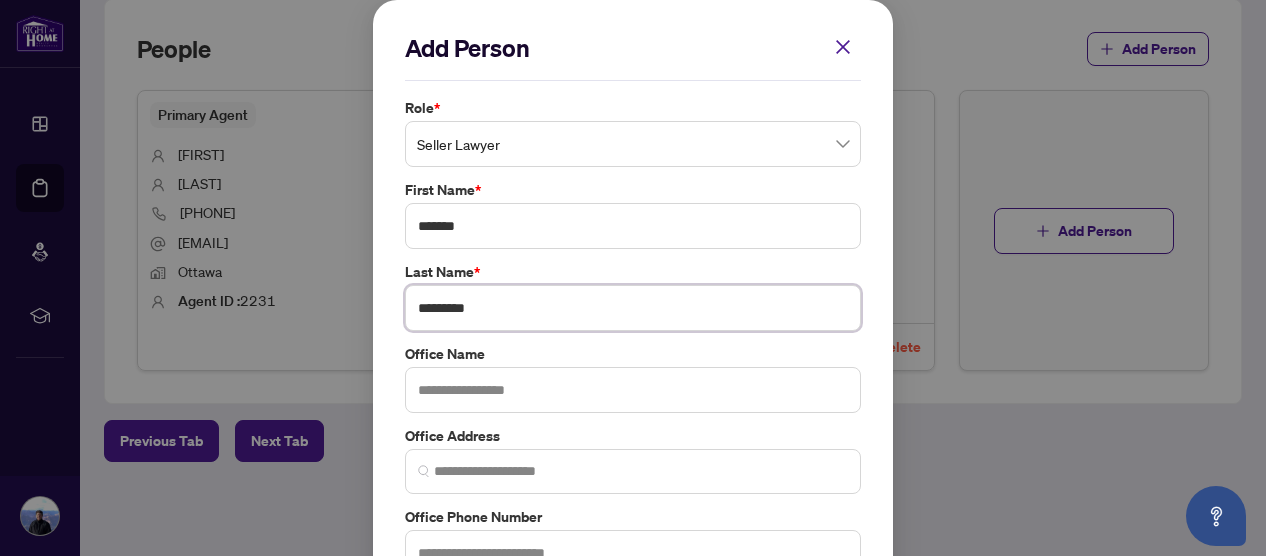 type on "*********" 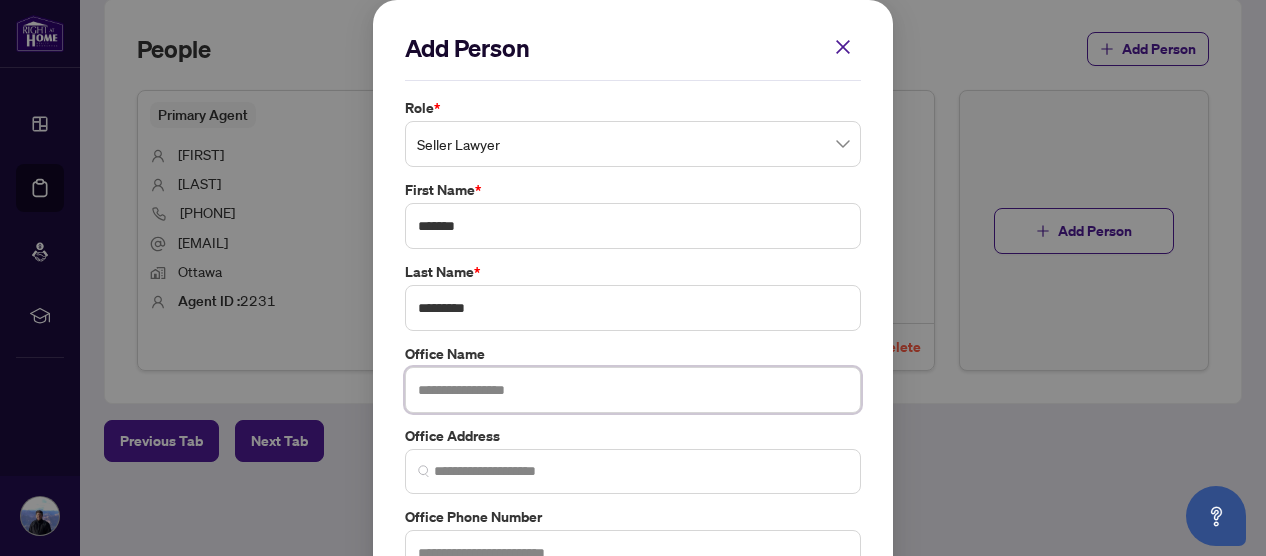 click at bounding box center (633, 390) 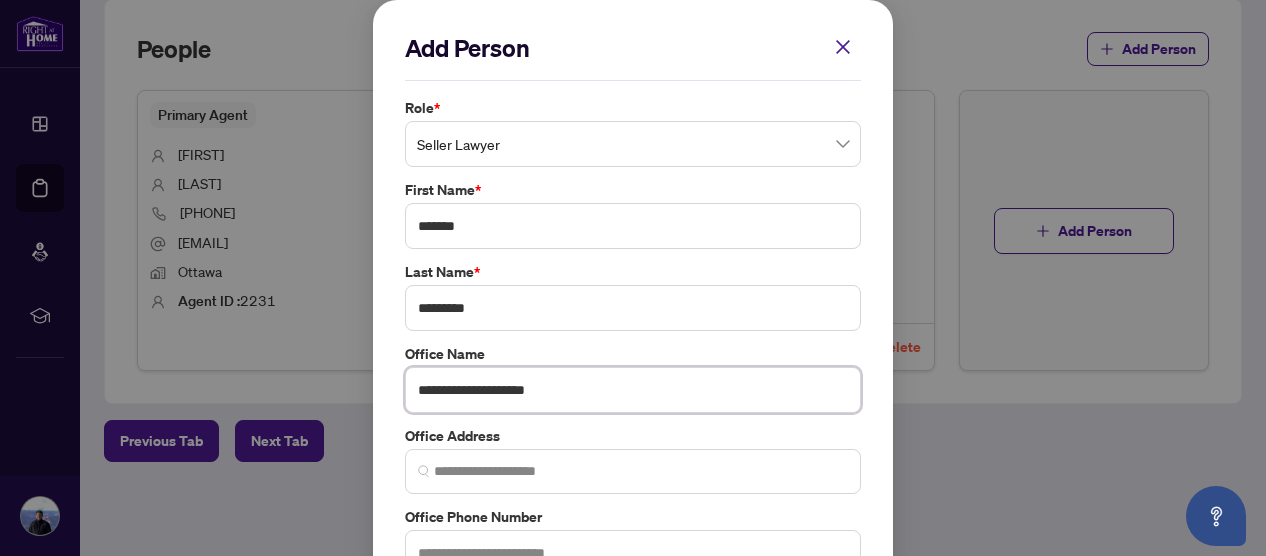 type on "**********" 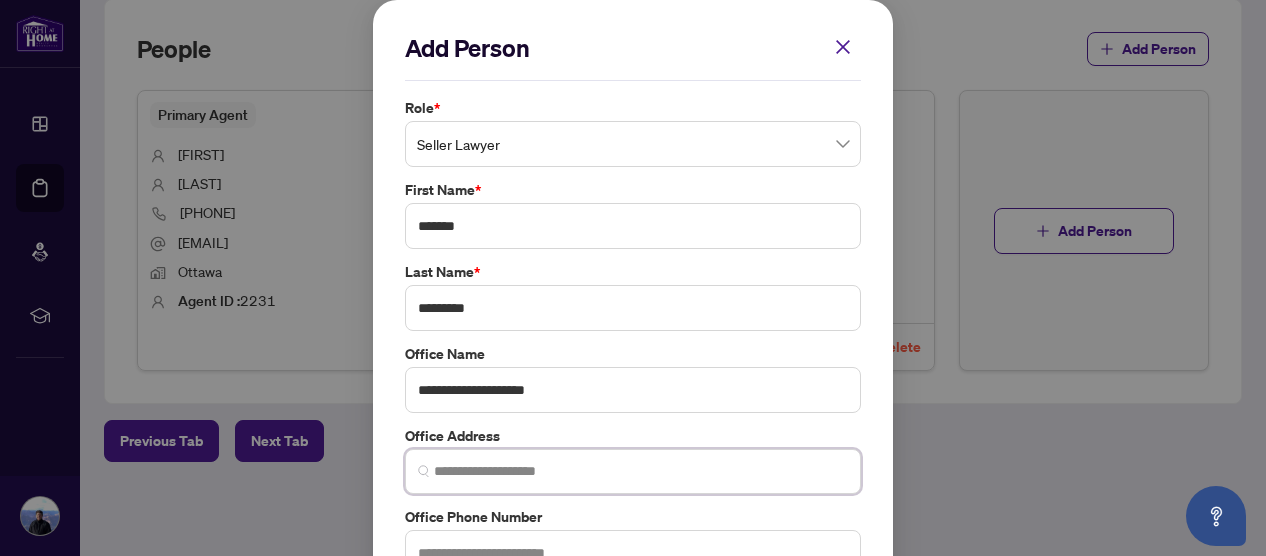 click at bounding box center (641, 471) 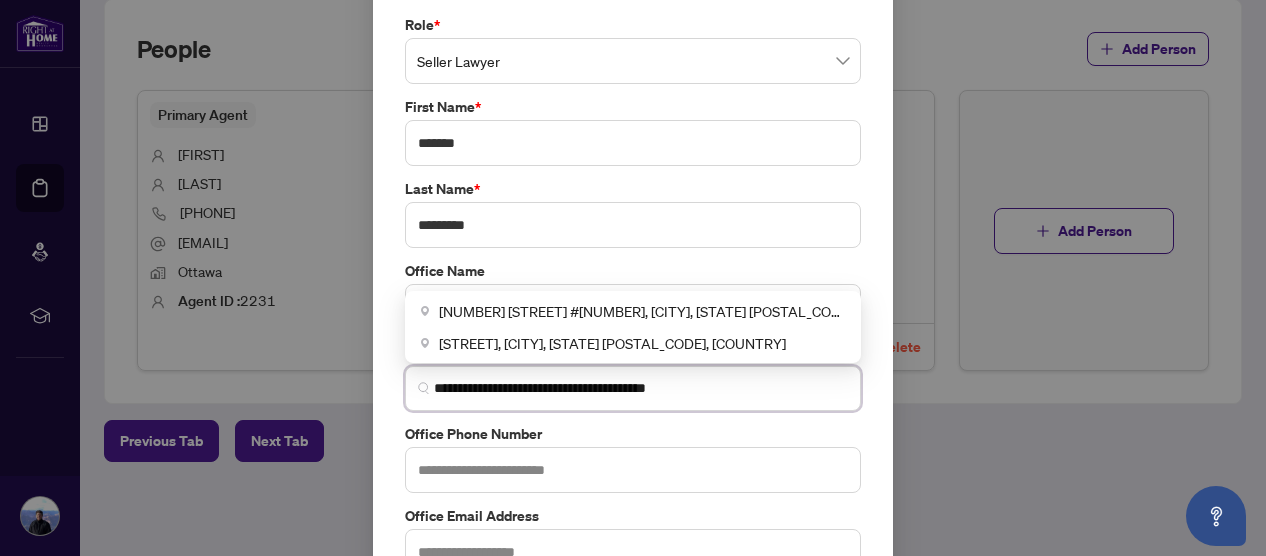 scroll, scrollTop: 100, scrollLeft: 0, axis: vertical 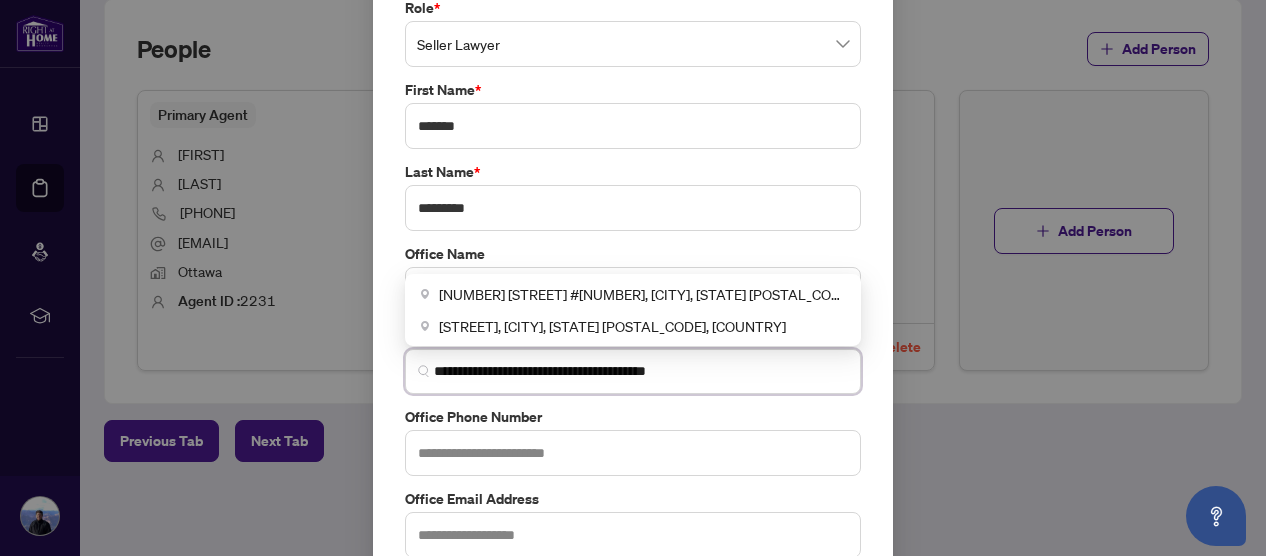 type on "**********" 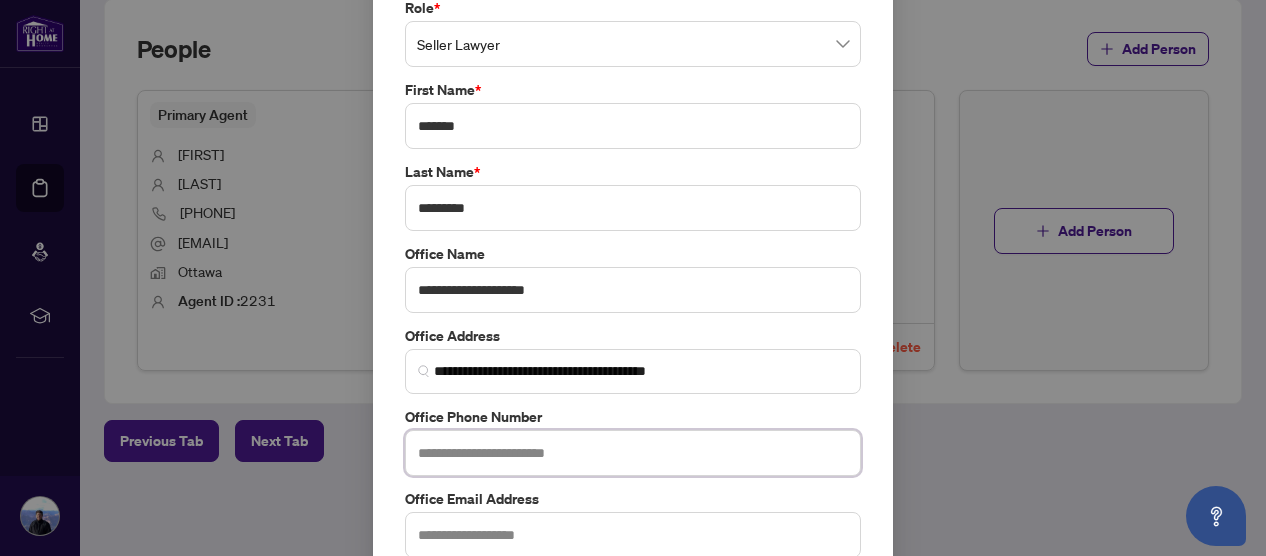 click at bounding box center (633, 453) 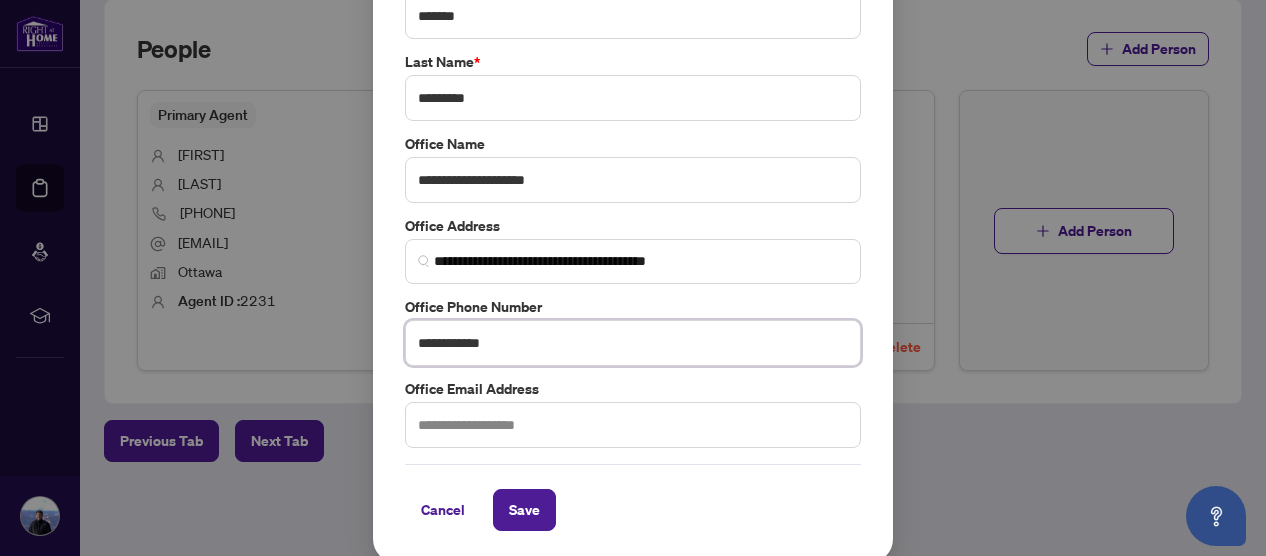 scroll, scrollTop: 211, scrollLeft: 0, axis: vertical 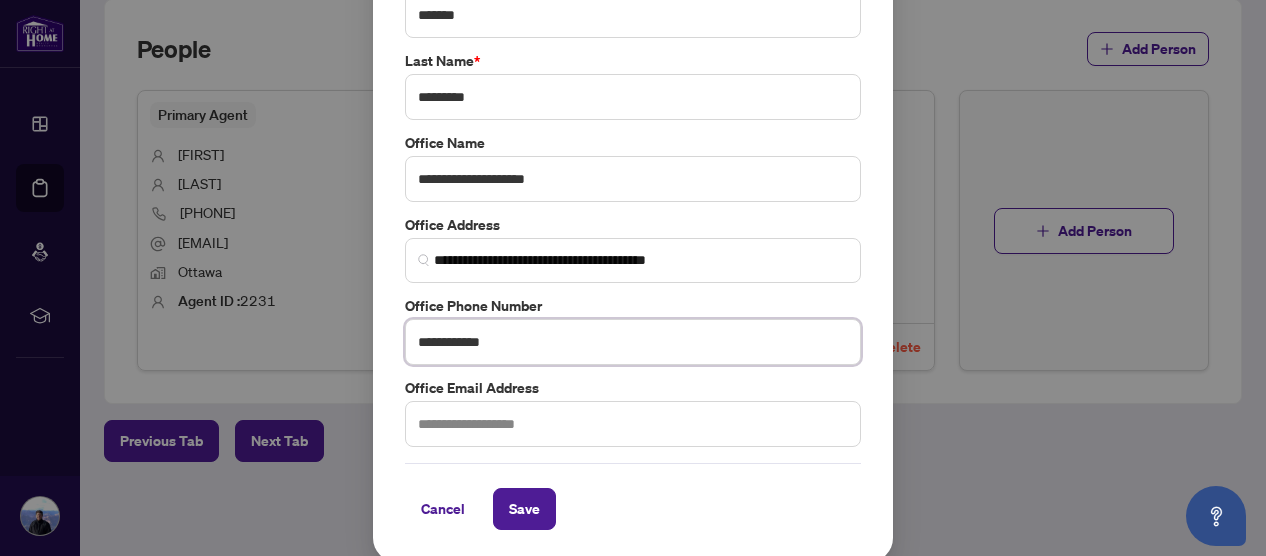 type on "**********" 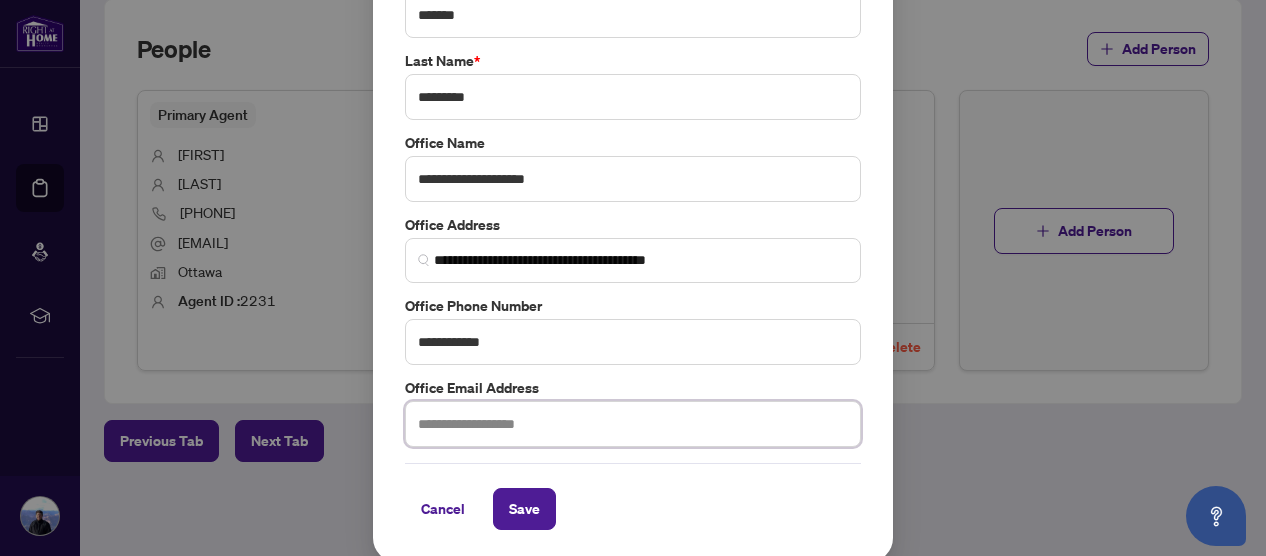 click at bounding box center [633, 424] 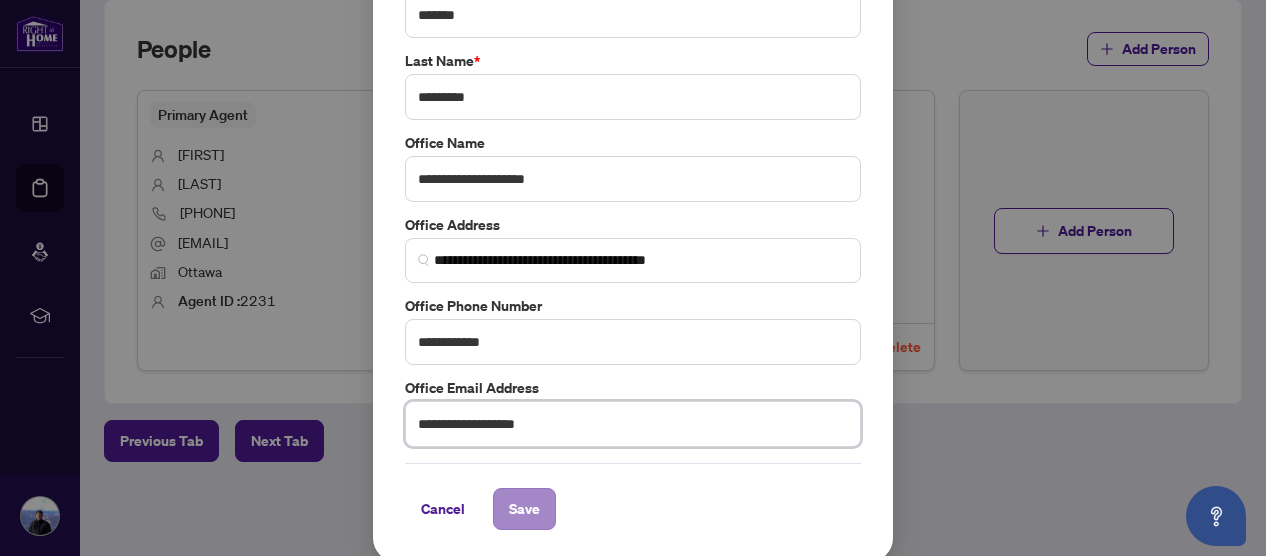 type on "**********" 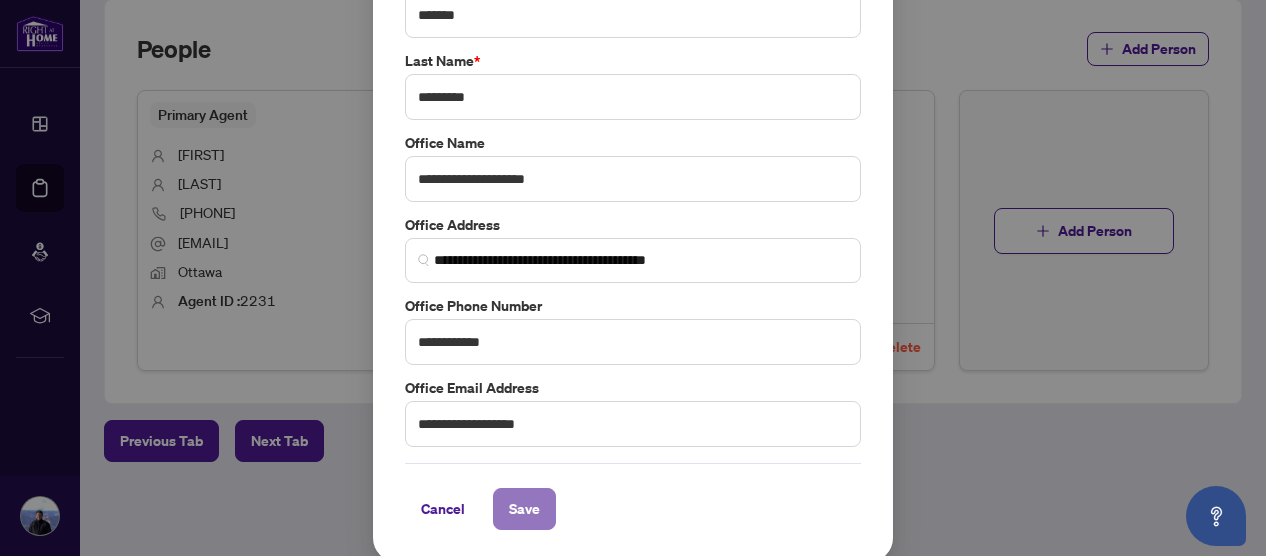 click on "Save" at bounding box center (524, 509) 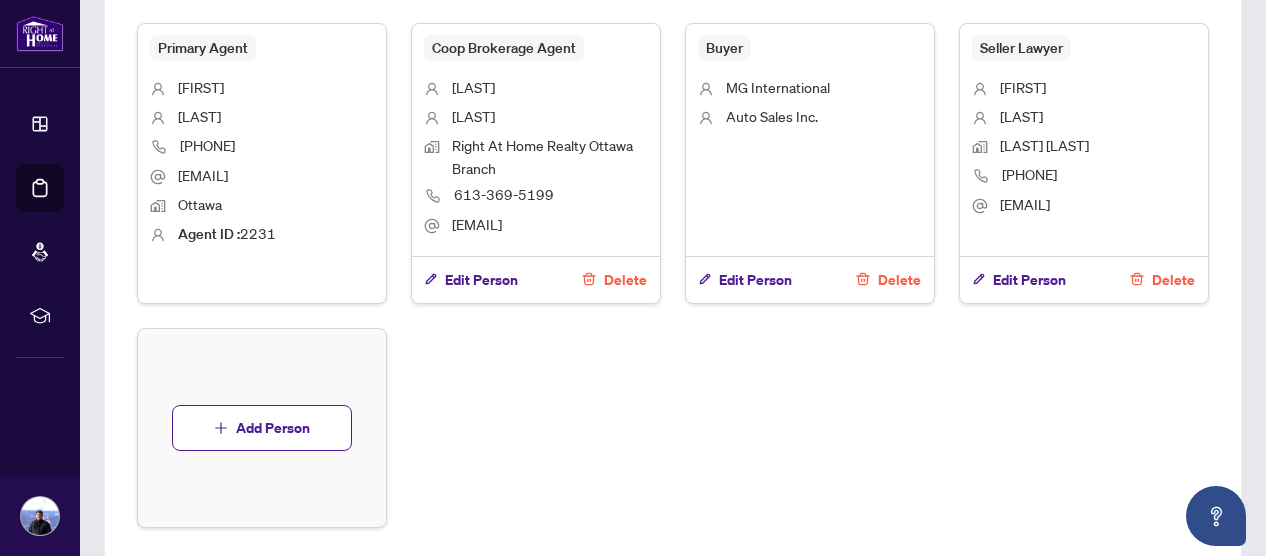 scroll, scrollTop: 1400, scrollLeft: 0, axis: vertical 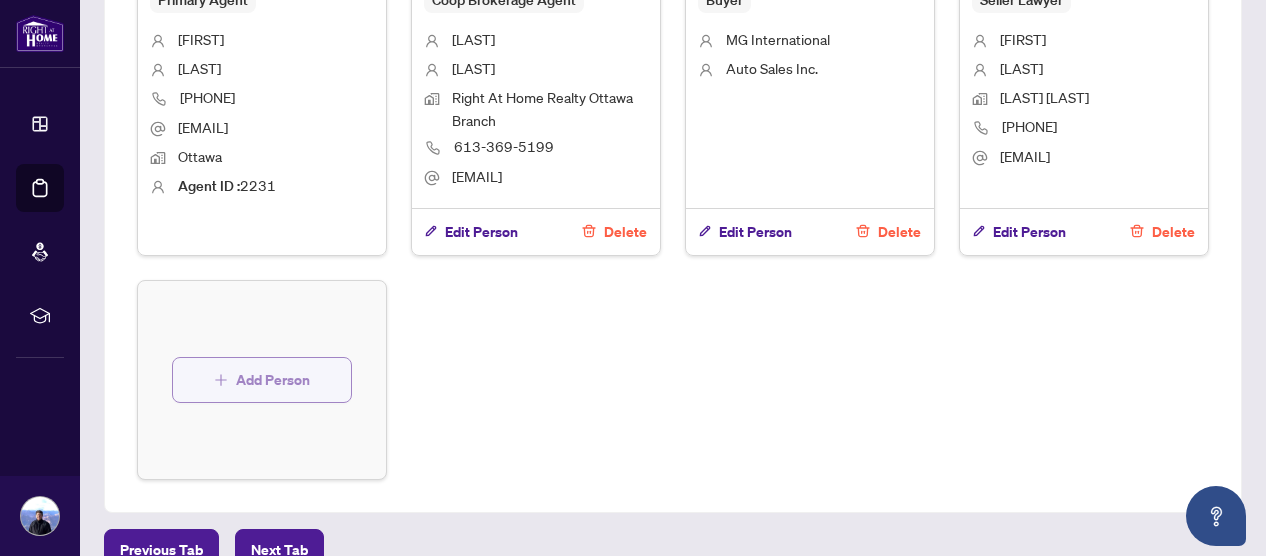 click on "Add Person" at bounding box center (273, 380) 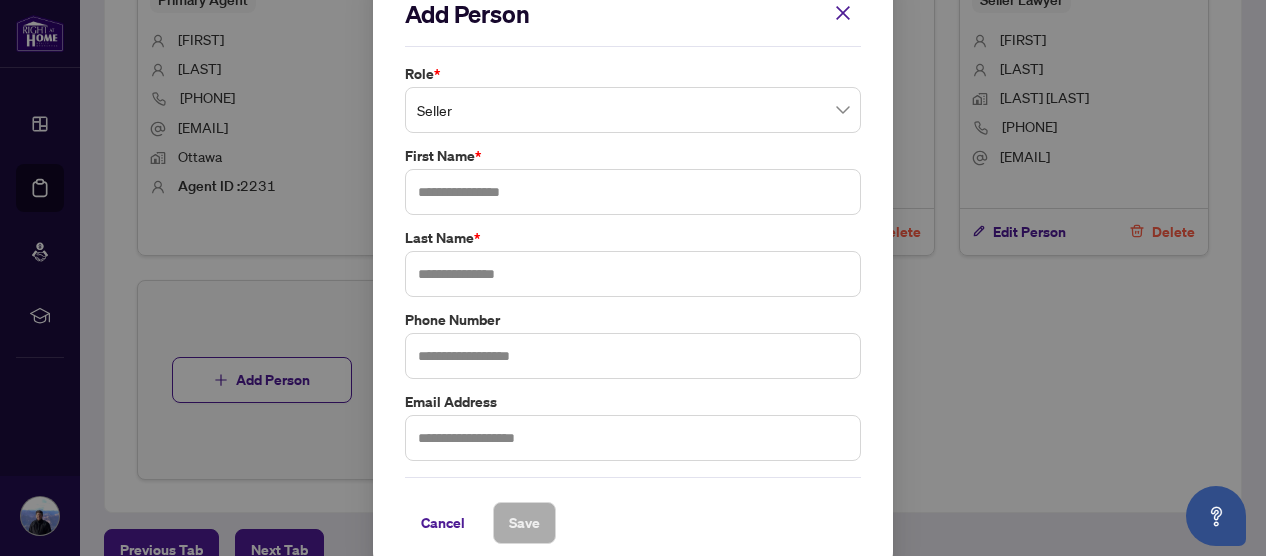 scroll, scrollTop: 50, scrollLeft: 0, axis: vertical 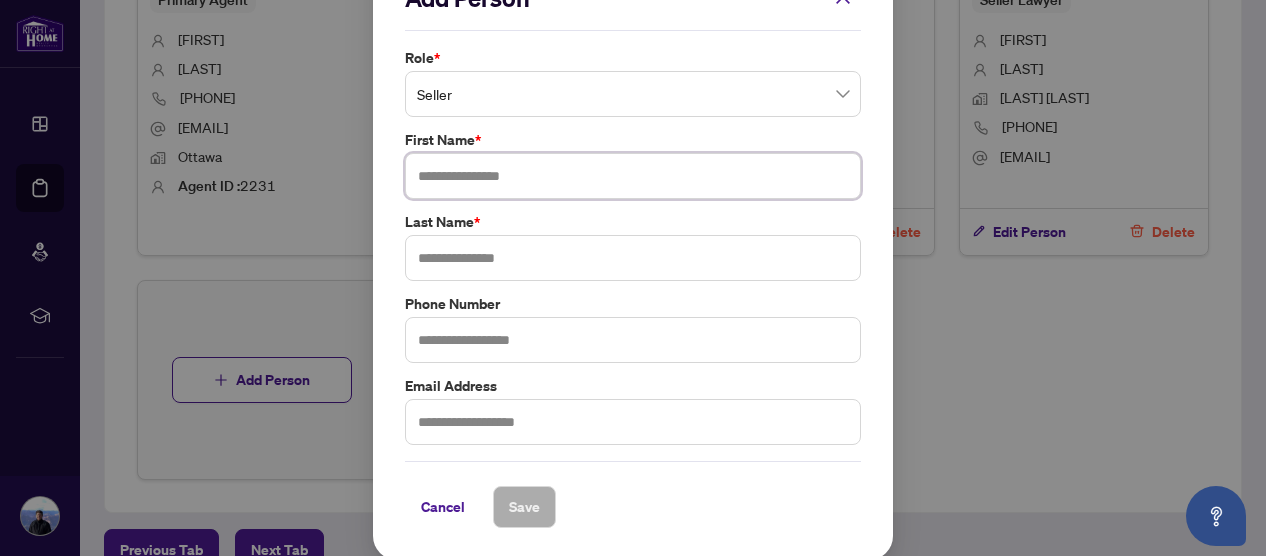 drag, startPoint x: 408, startPoint y: 171, endPoint x: 486, endPoint y: 153, distance: 80.04999 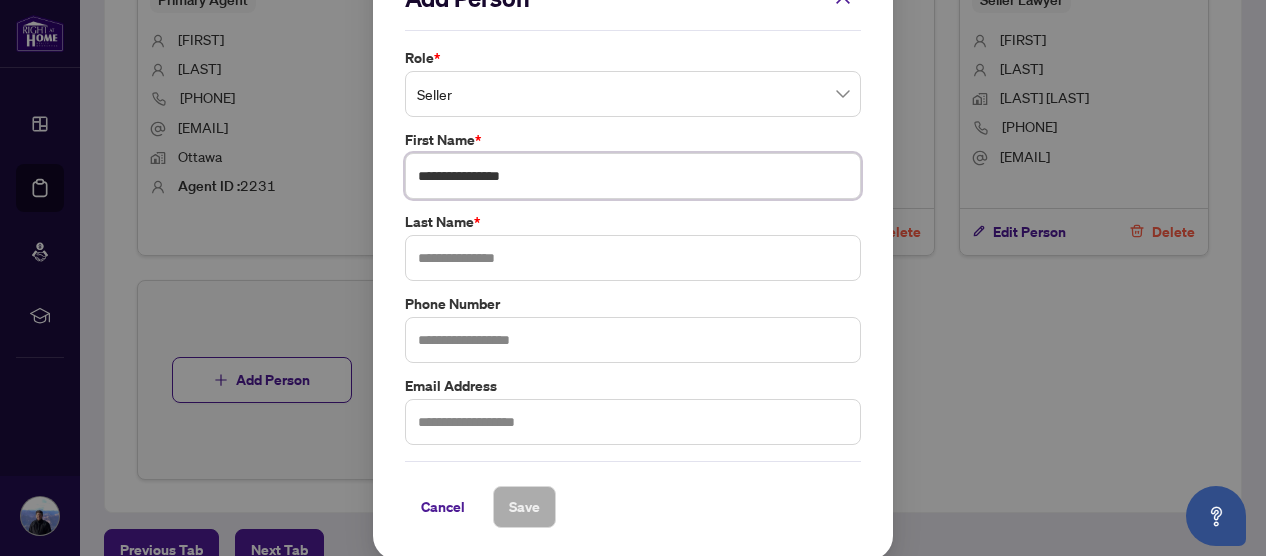 type on "**********" 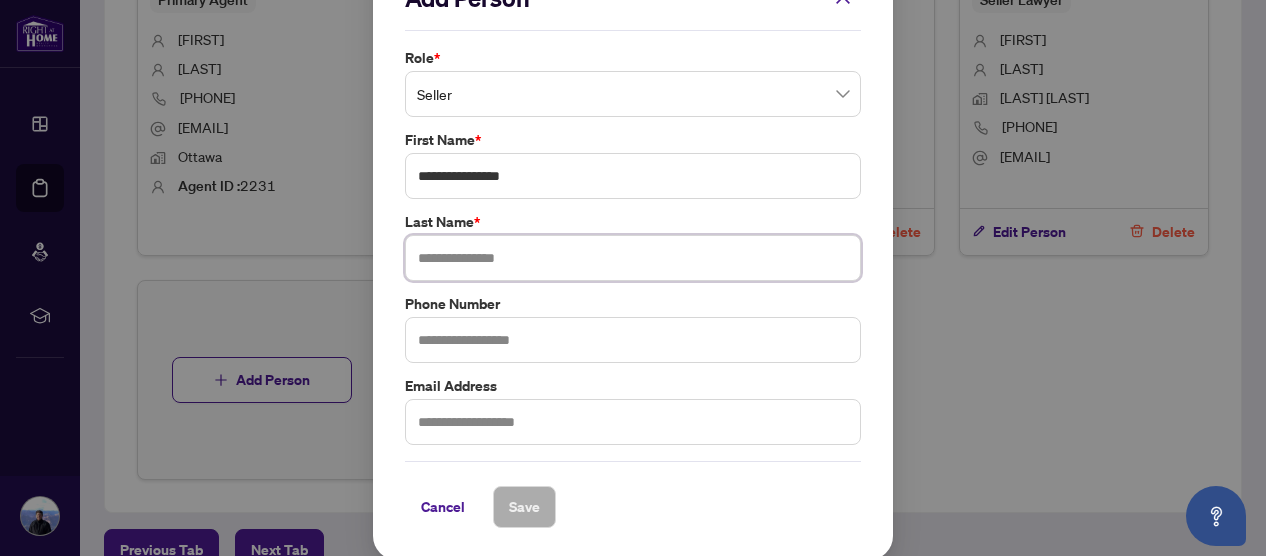 click at bounding box center (633, 258) 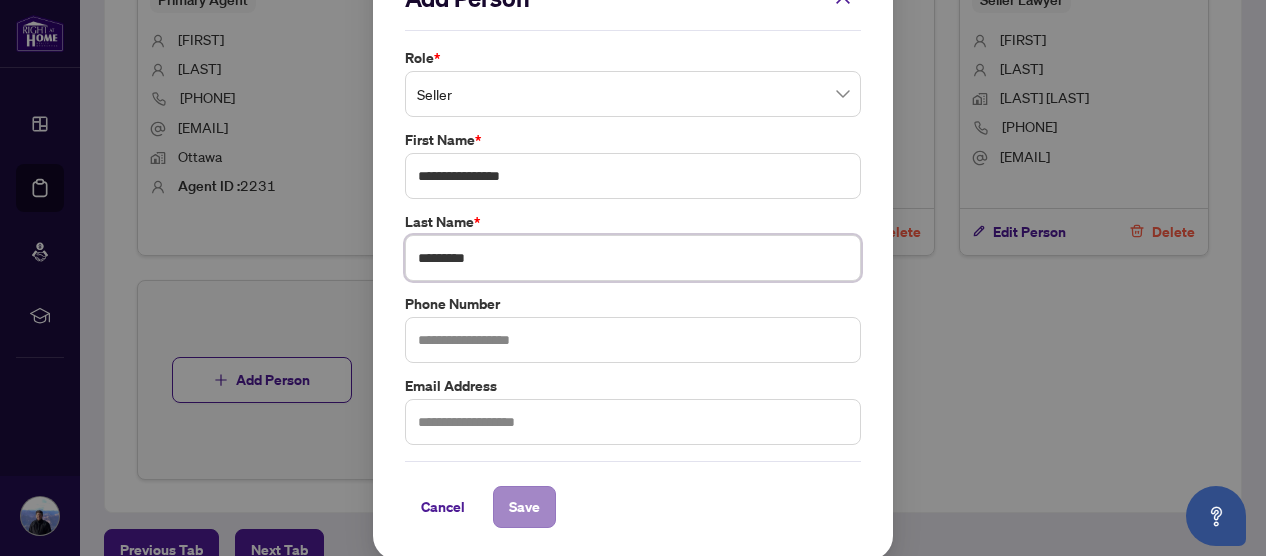 type on "*********" 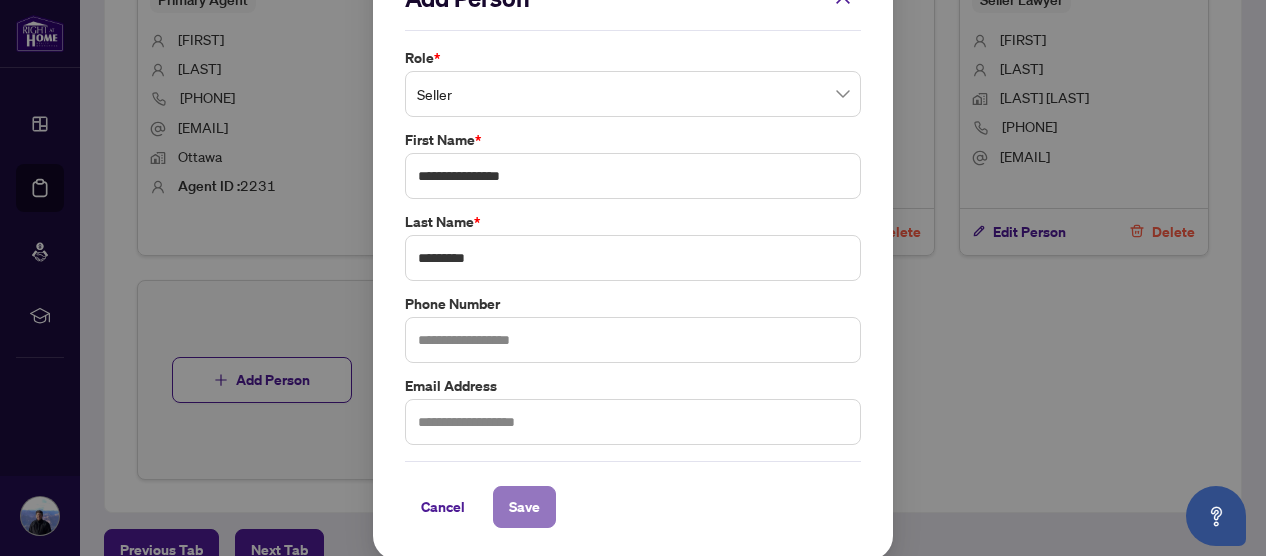 click on "Save" at bounding box center [524, 507] 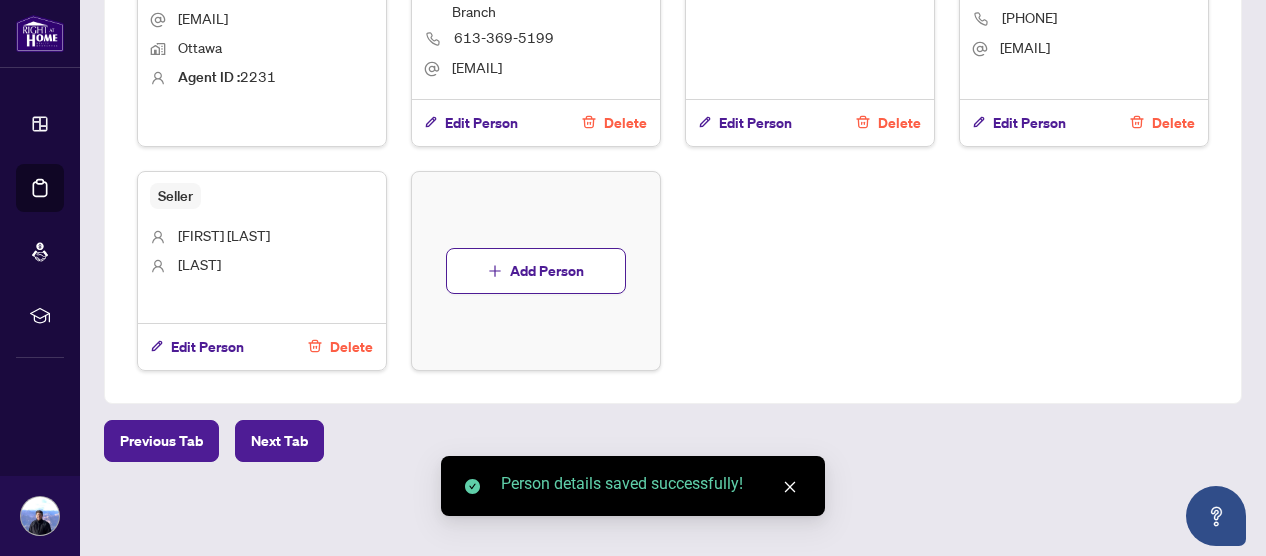 scroll, scrollTop: 1532, scrollLeft: 0, axis: vertical 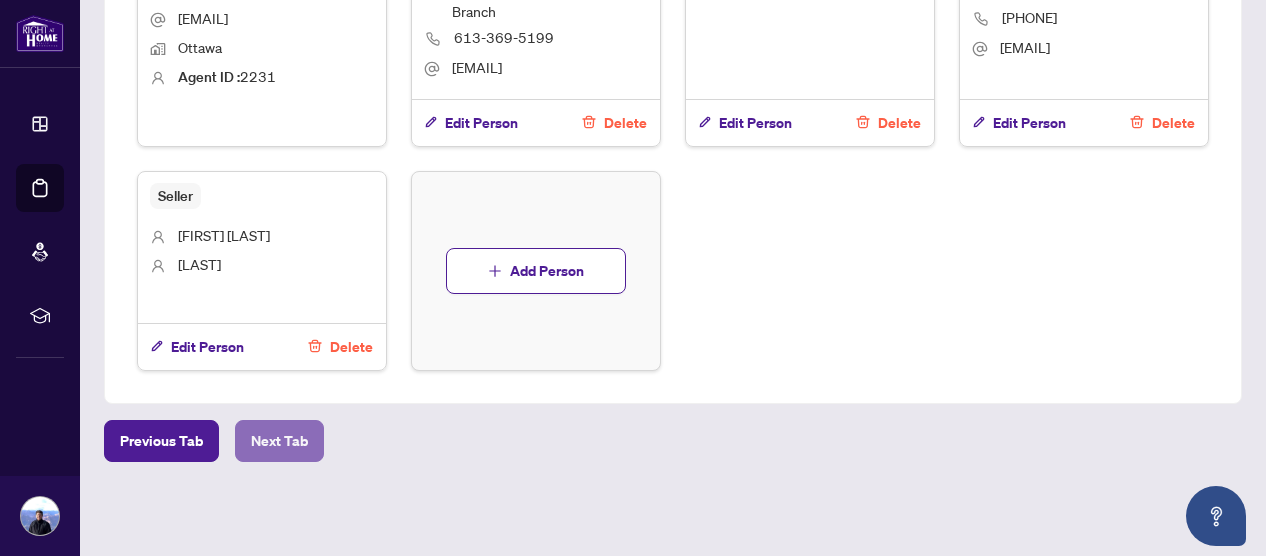 click on "Next Tab" at bounding box center (279, 441) 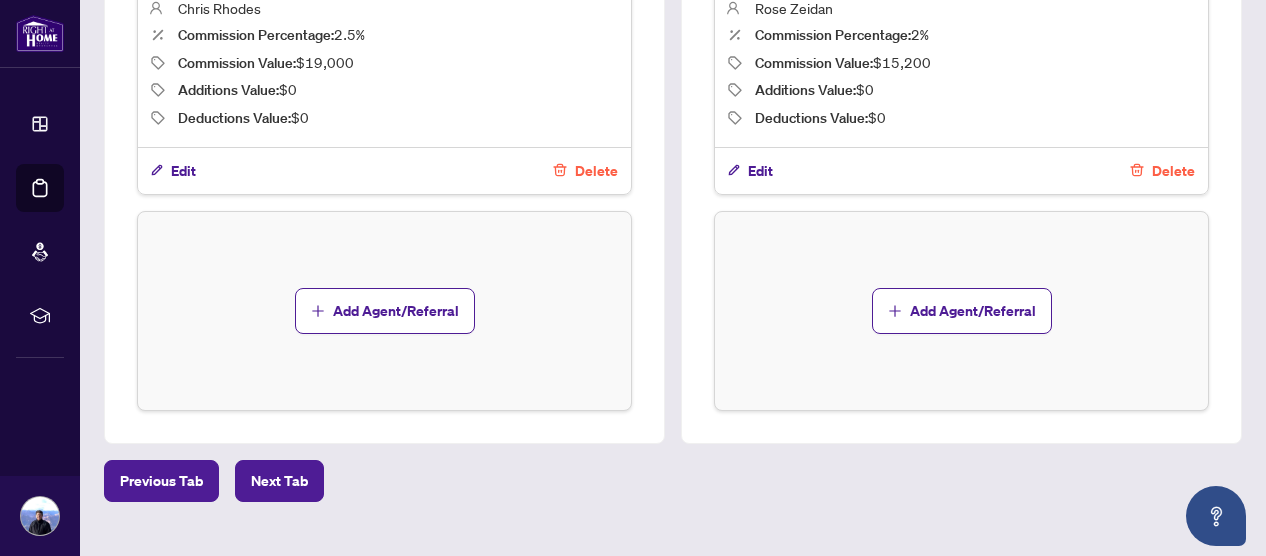 scroll, scrollTop: 888, scrollLeft: 0, axis: vertical 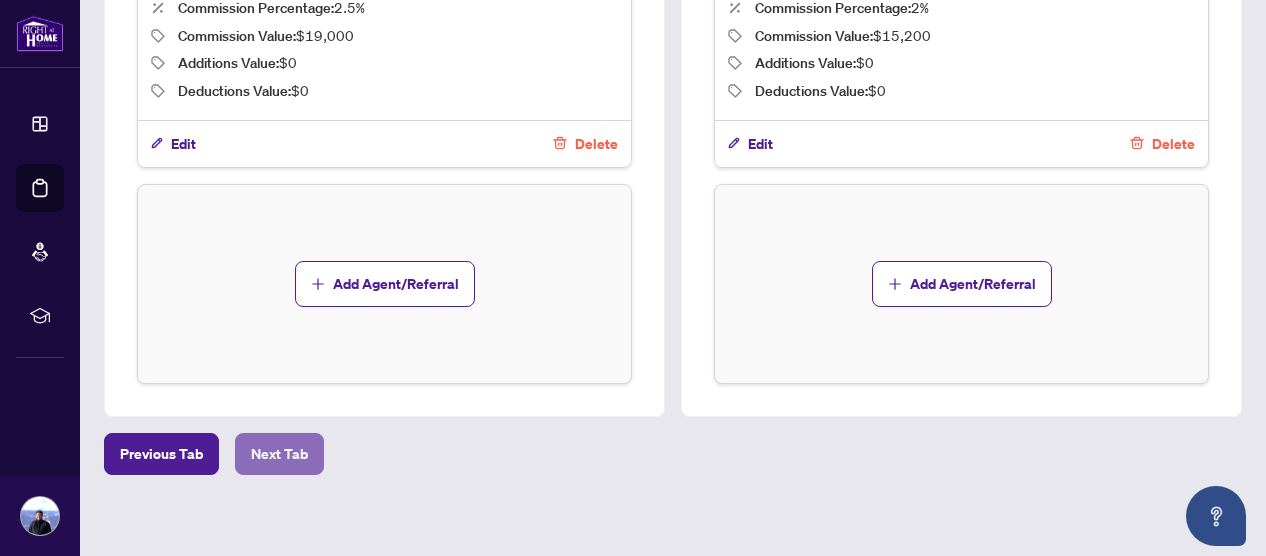 click on "Next Tab" at bounding box center [279, 454] 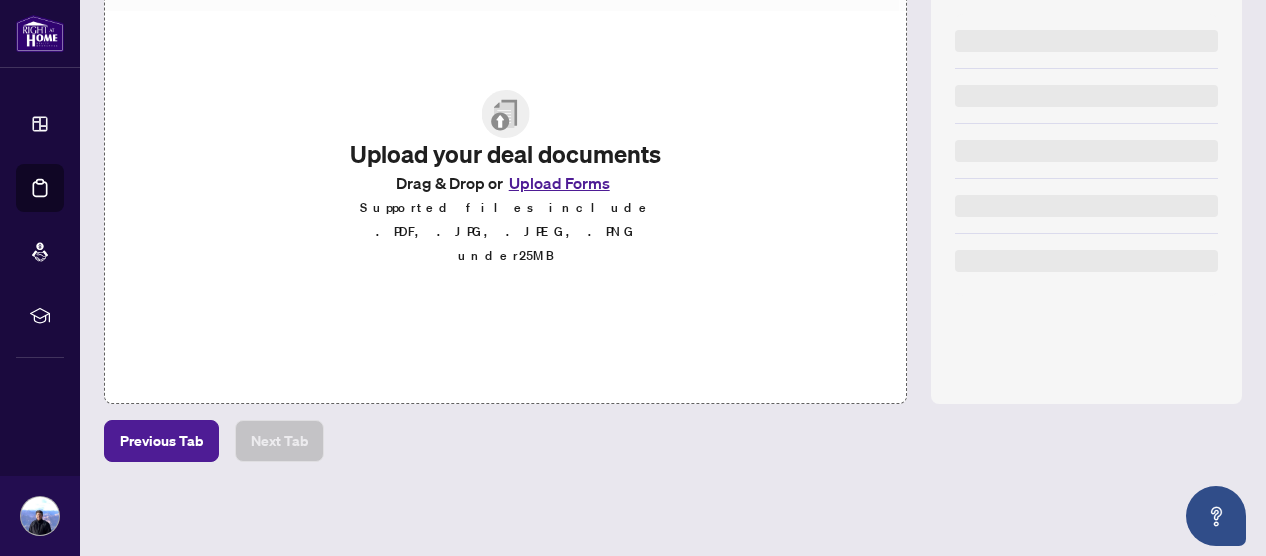 scroll, scrollTop: 0, scrollLeft: 0, axis: both 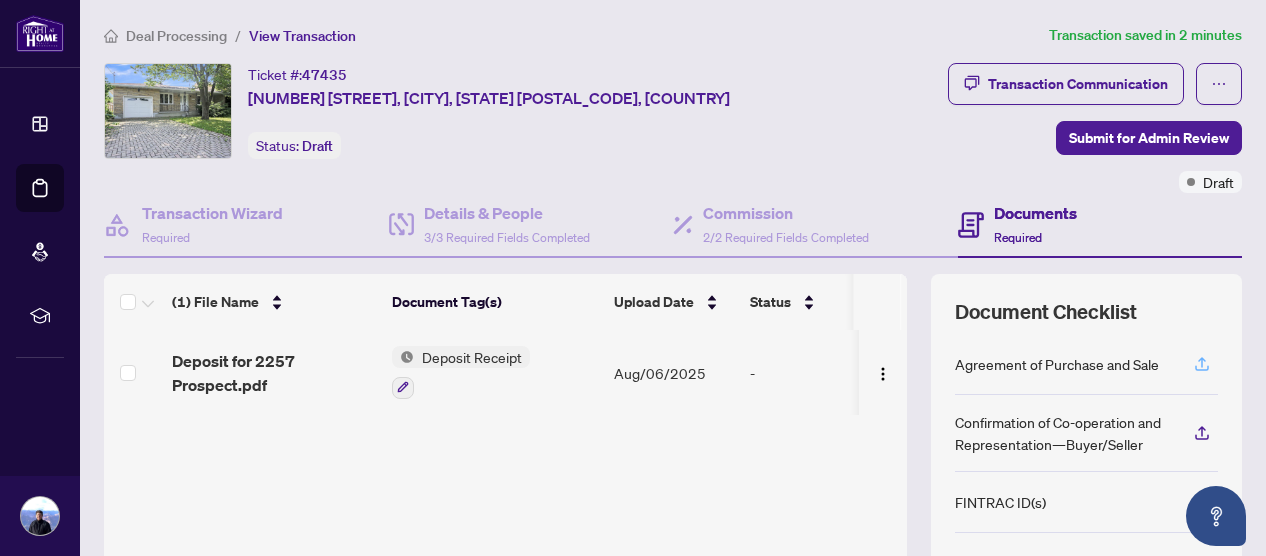 click 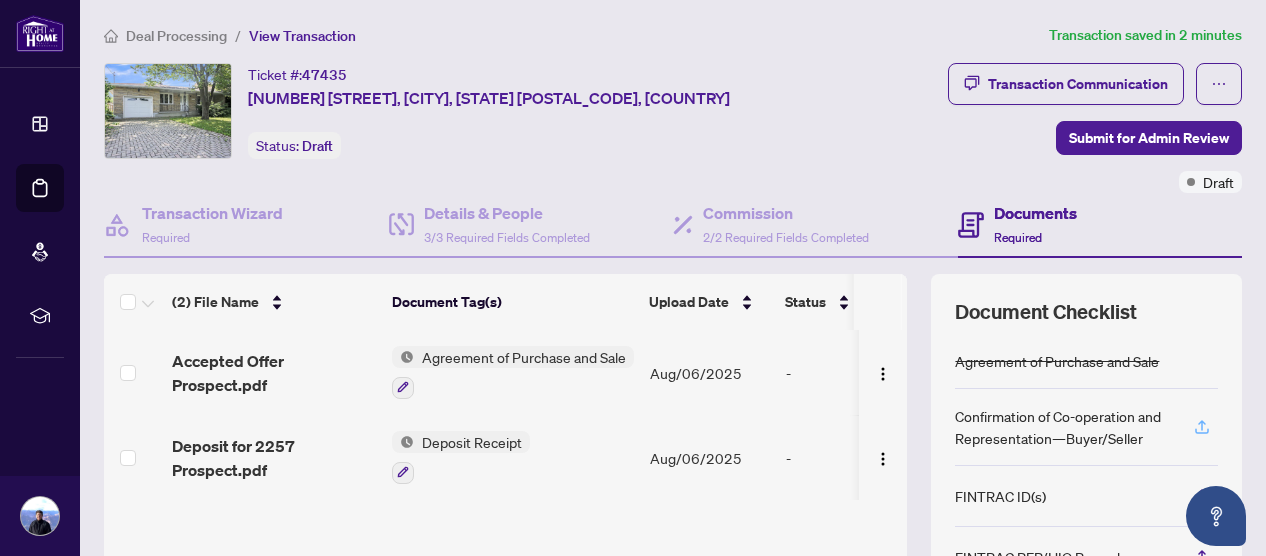click 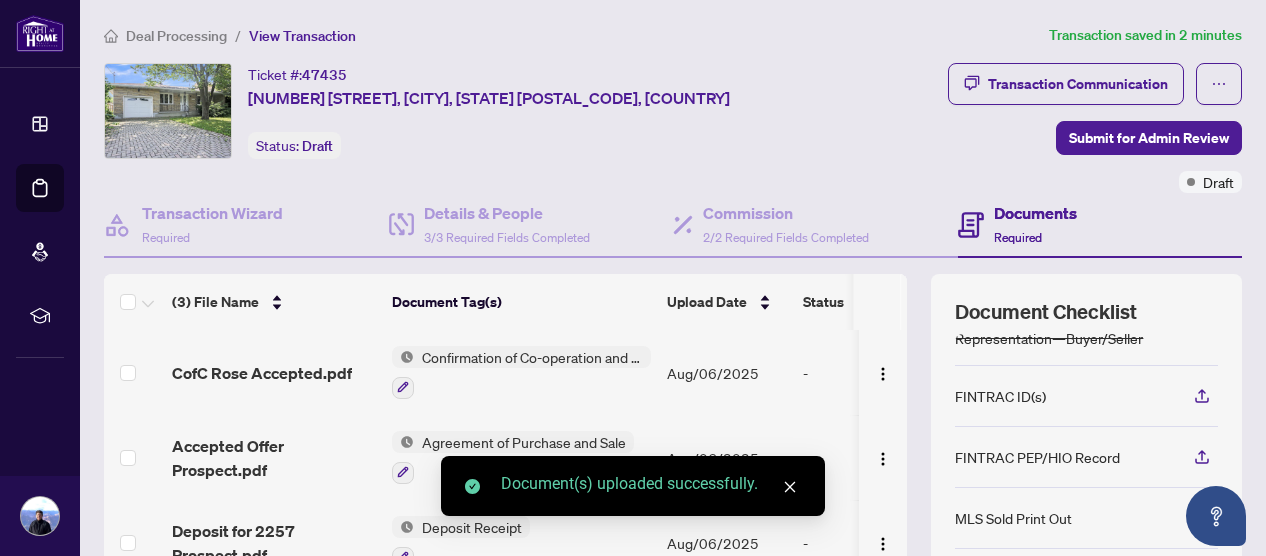 scroll, scrollTop: 192, scrollLeft: 0, axis: vertical 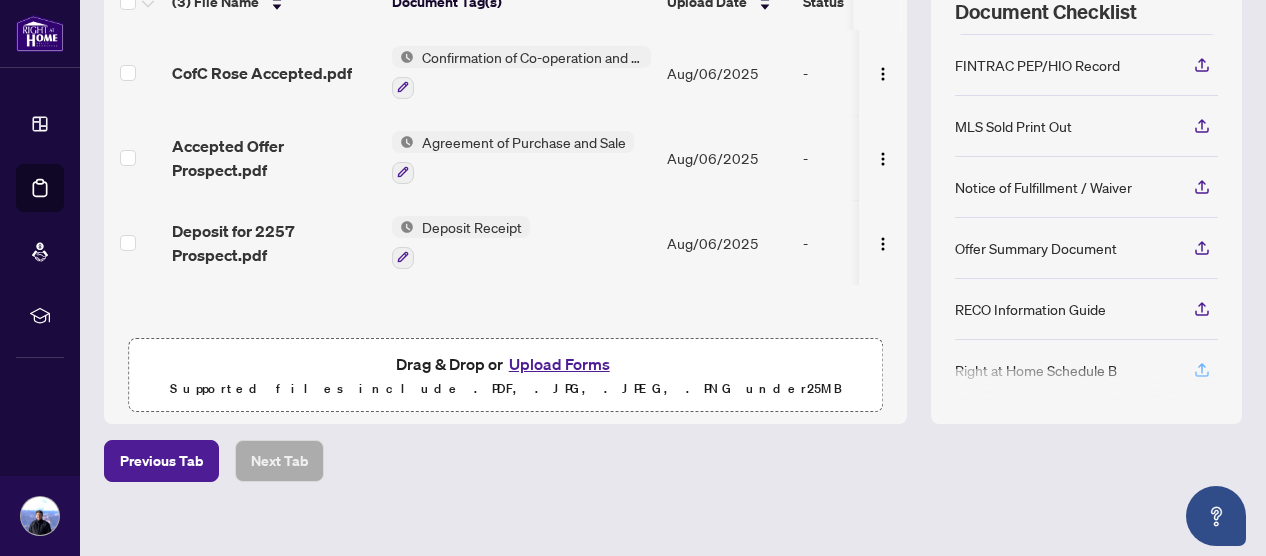 click 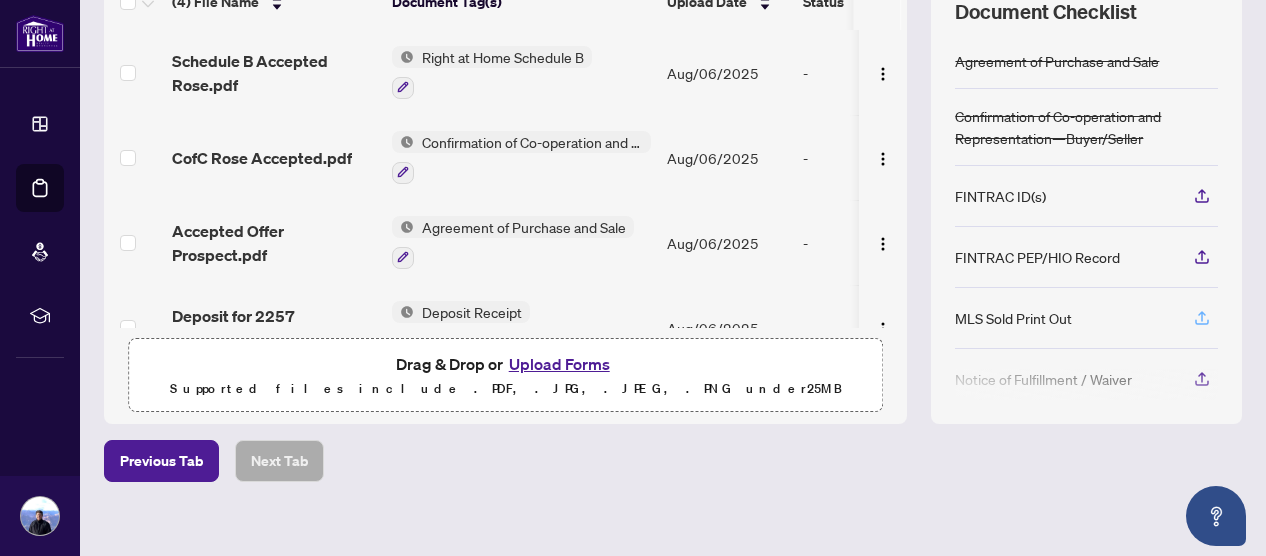 click 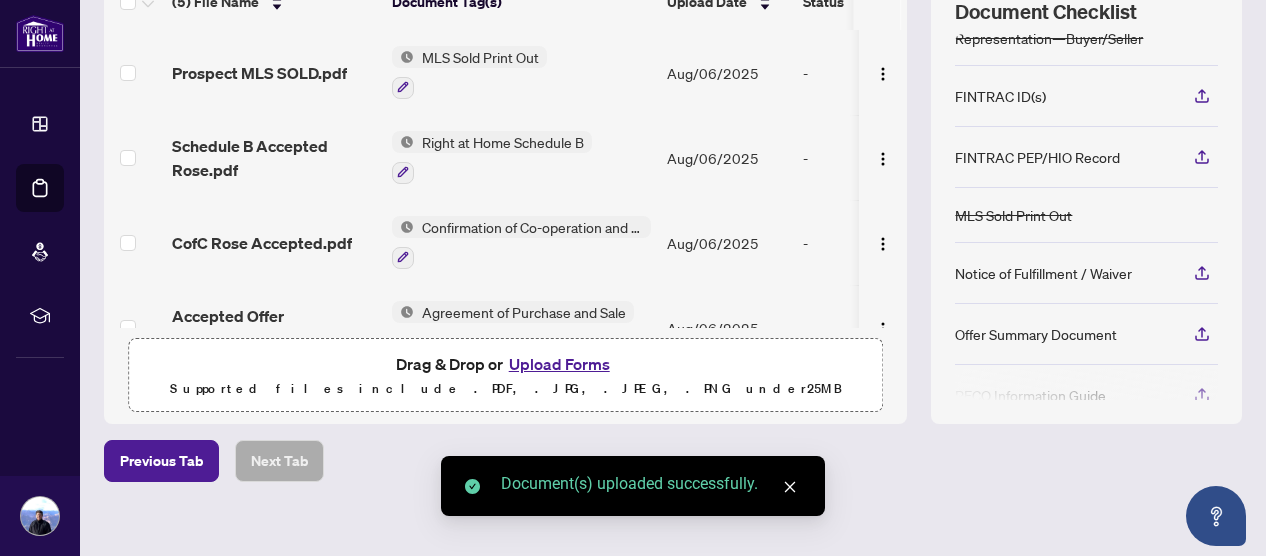 scroll, scrollTop: 182, scrollLeft: 0, axis: vertical 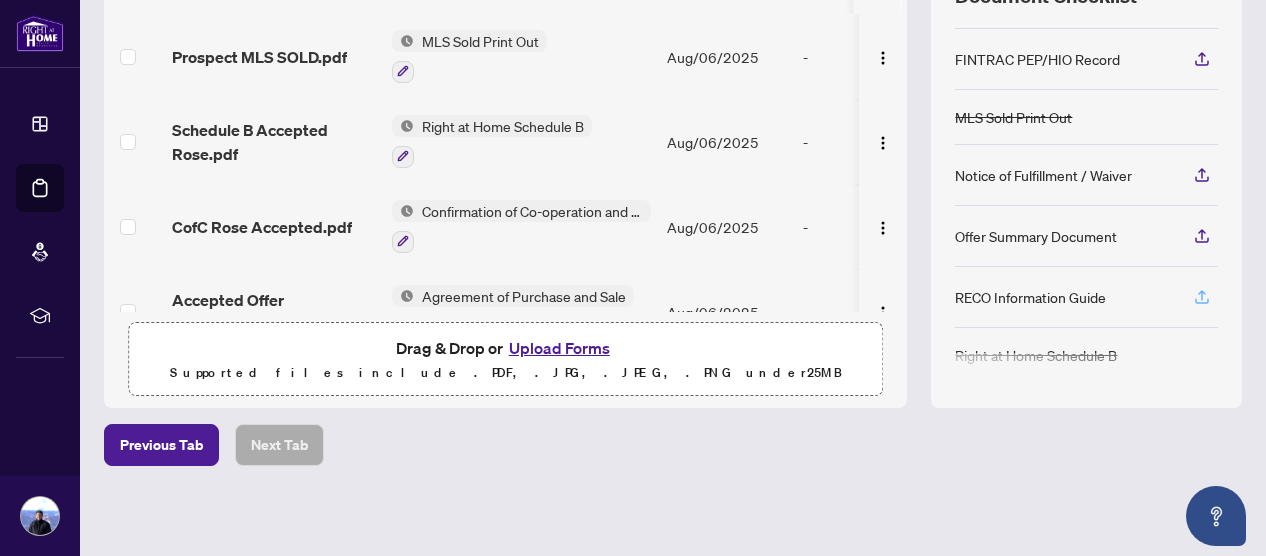 click 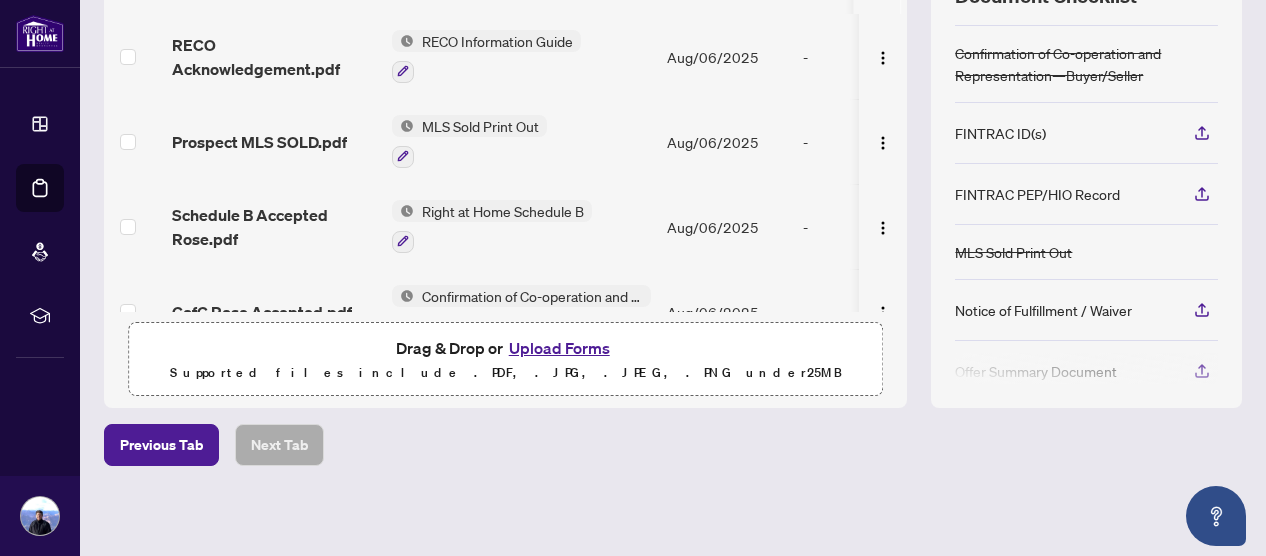 scroll, scrollTop: 0, scrollLeft: 0, axis: both 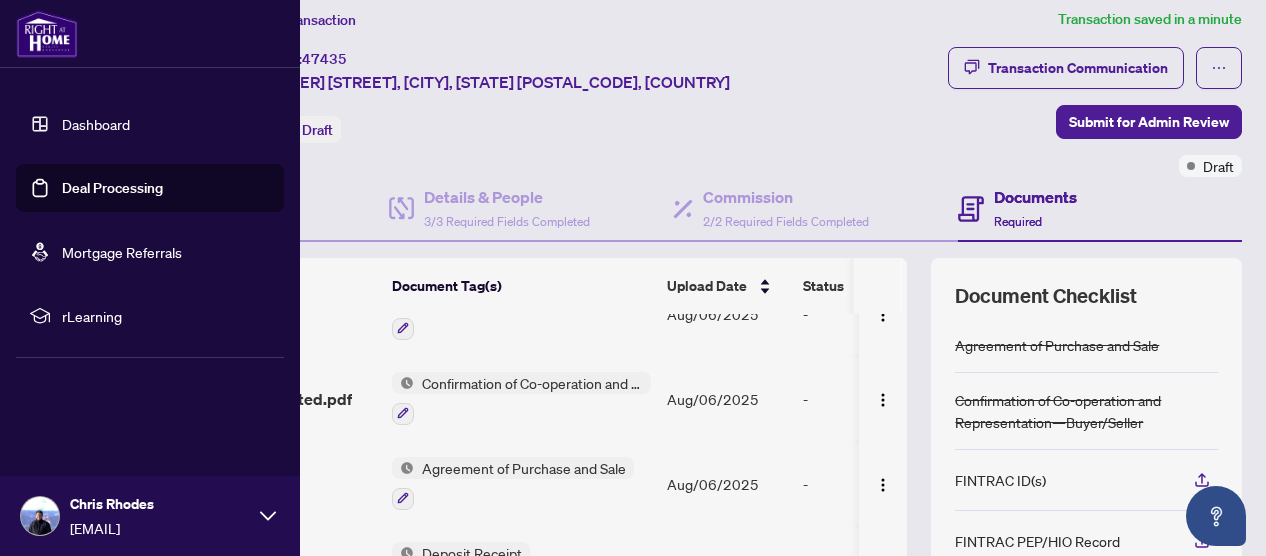 click on "Dashboard" at bounding box center [96, 124] 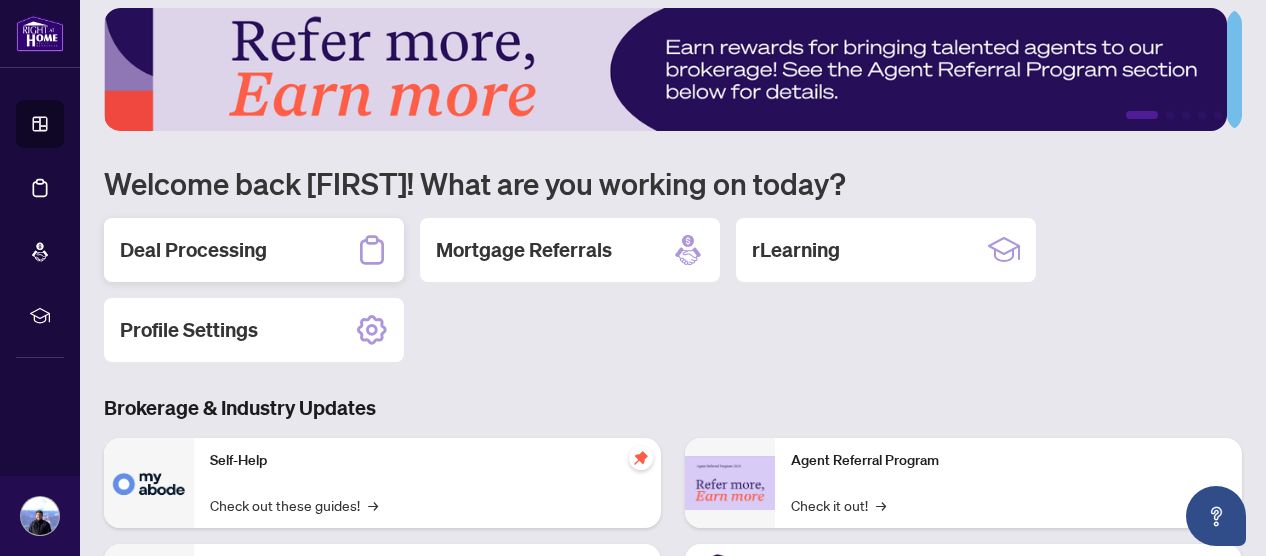 click on "Deal Processing" at bounding box center (193, 250) 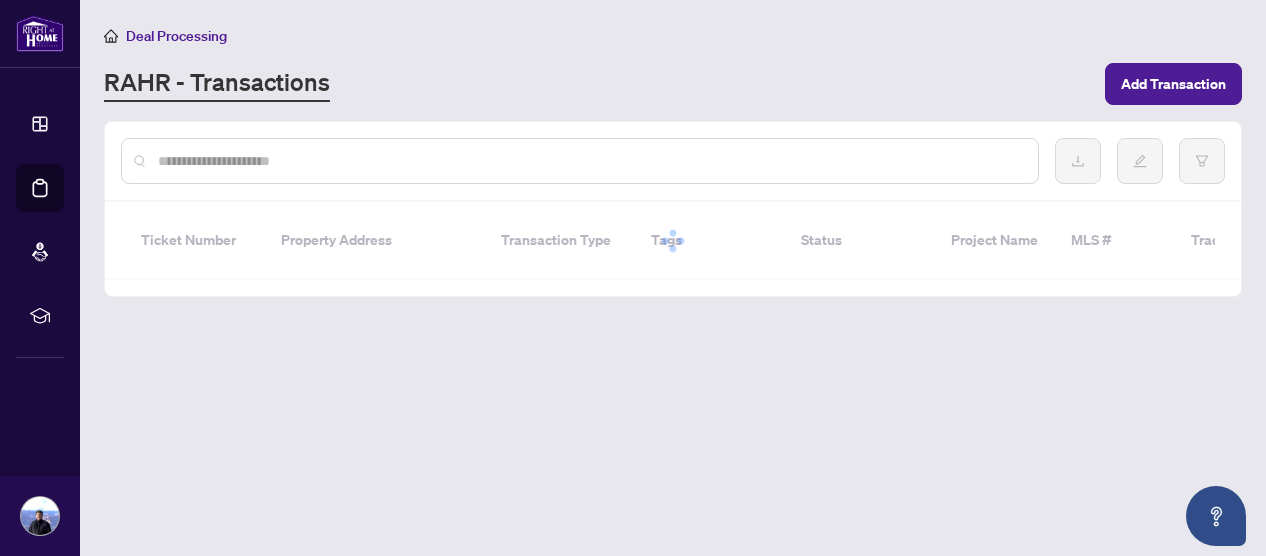 scroll, scrollTop: 0, scrollLeft: 0, axis: both 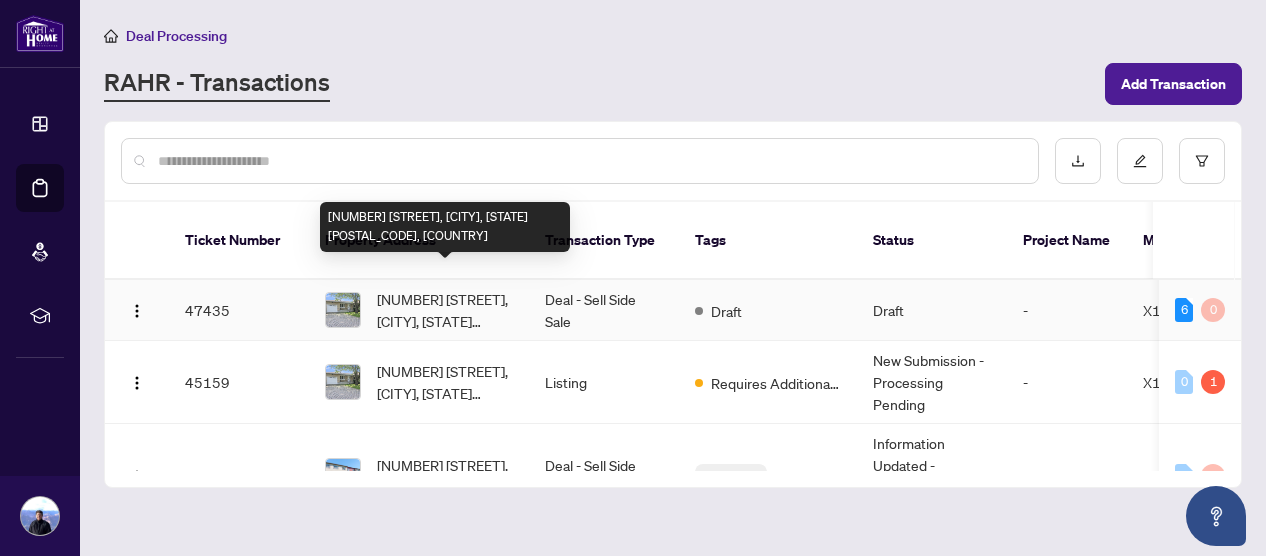 click on "[NUMBER] [STREET], [CITY], [STATE] [POSTAL_CODE], [COUNTRY]" at bounding box center (445, 310) 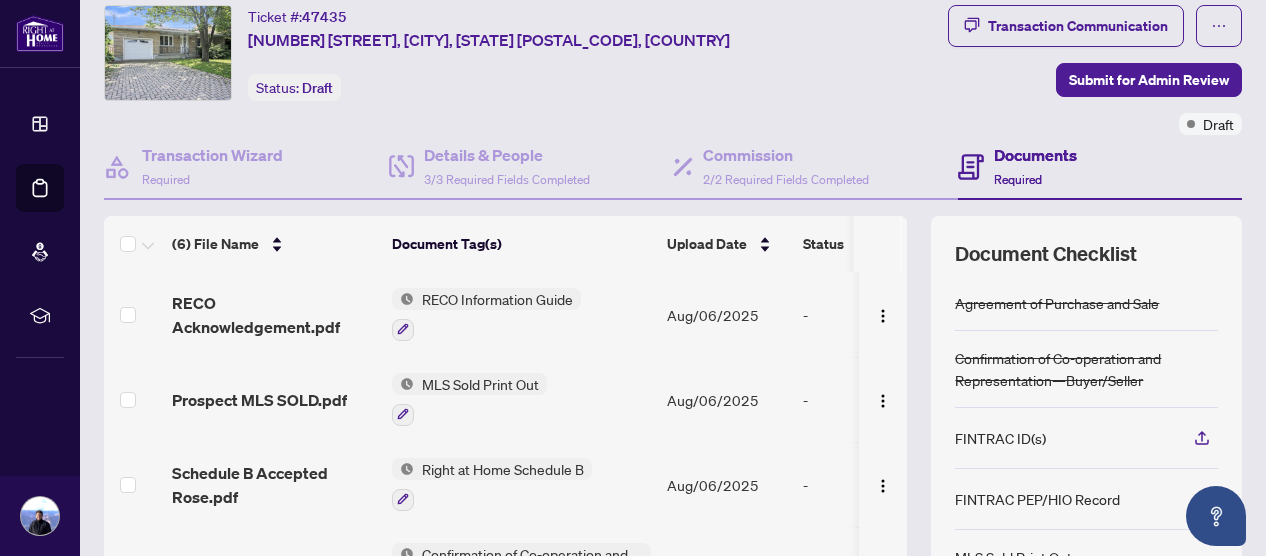 scroll, scrollTop: 100, scrollLeft: 0, axis: vertical 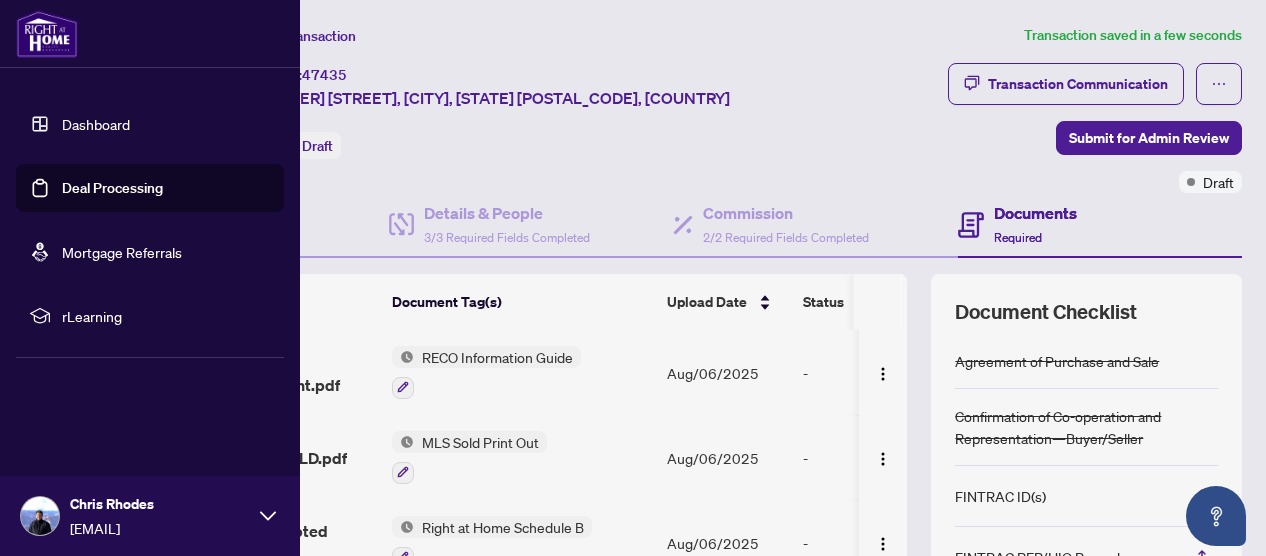 click on "Dashboard" at bounding box center [96, 124] 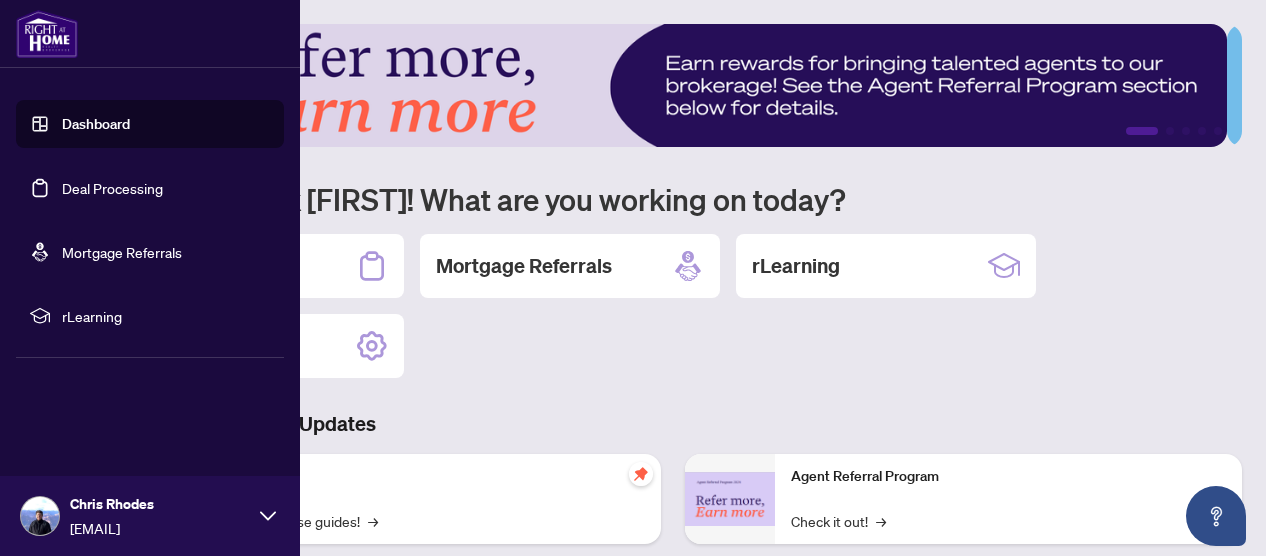 click 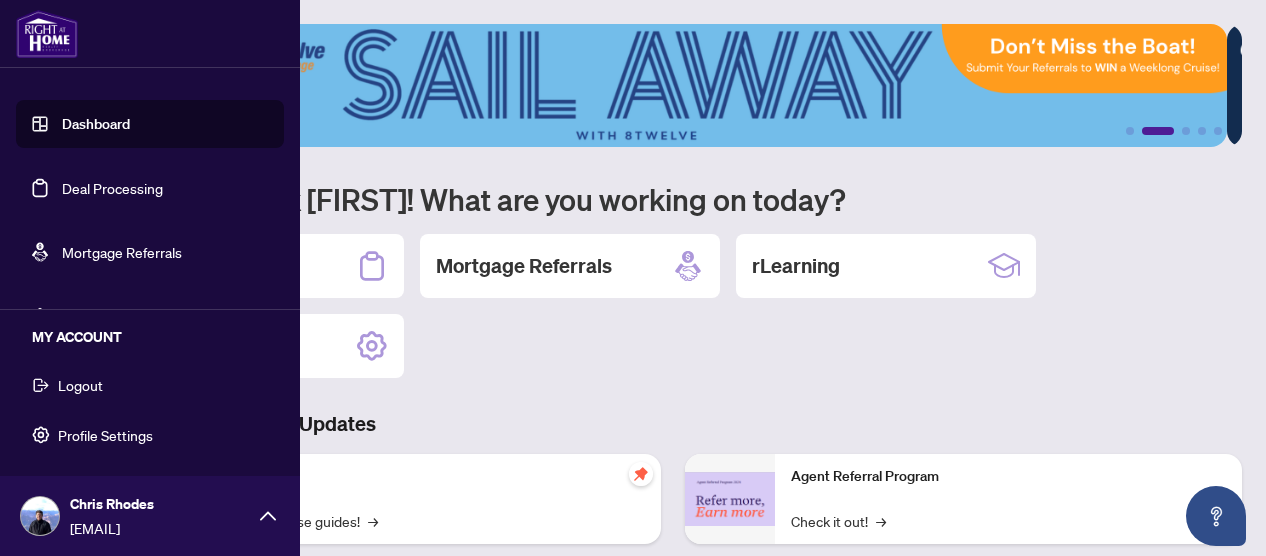 click on "Logout" at bounding box center [80, 385] 